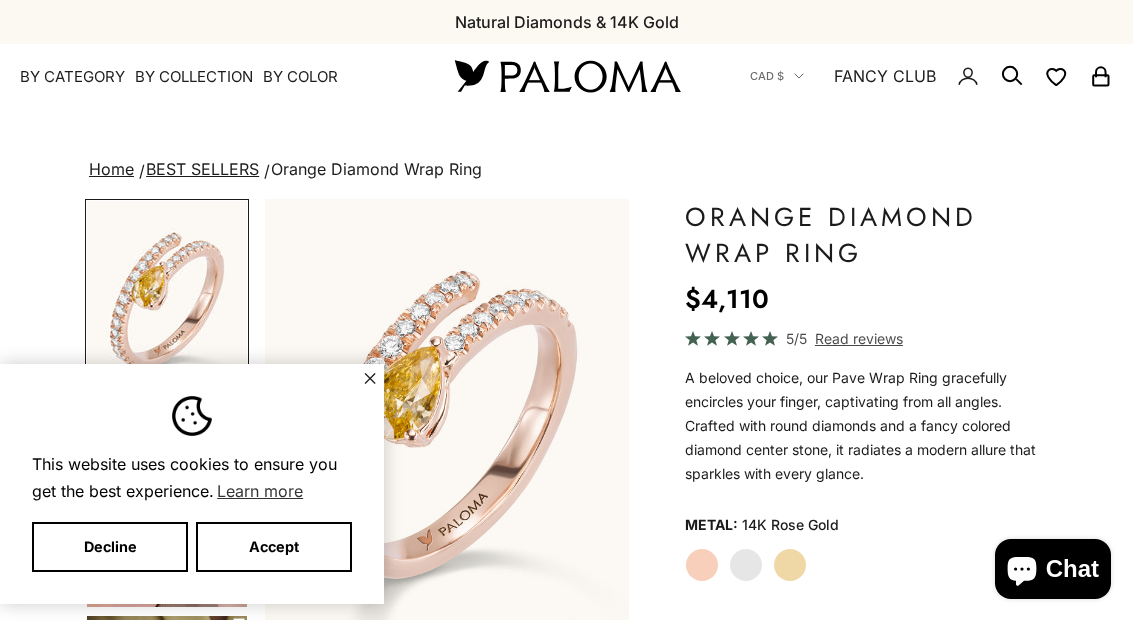 scroll, scrollTop: 0, scrollLeft: 0, axis: both 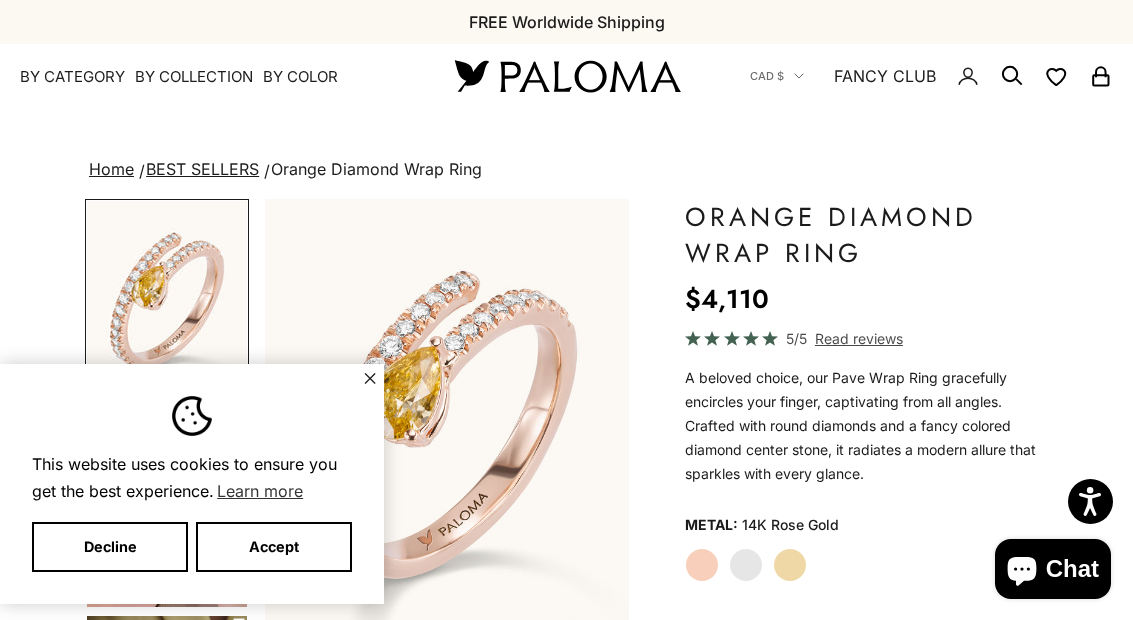 click on "✕" at bounding box center [370, 378] 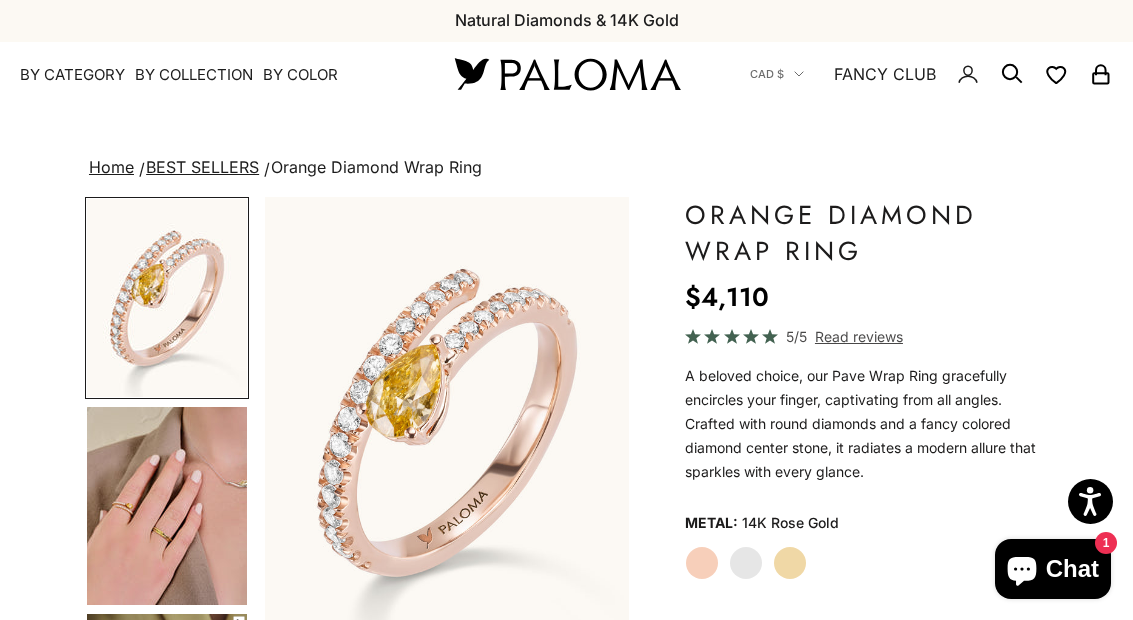 scroll, scrollTop: 0, scrollLeft: 0, axis: both 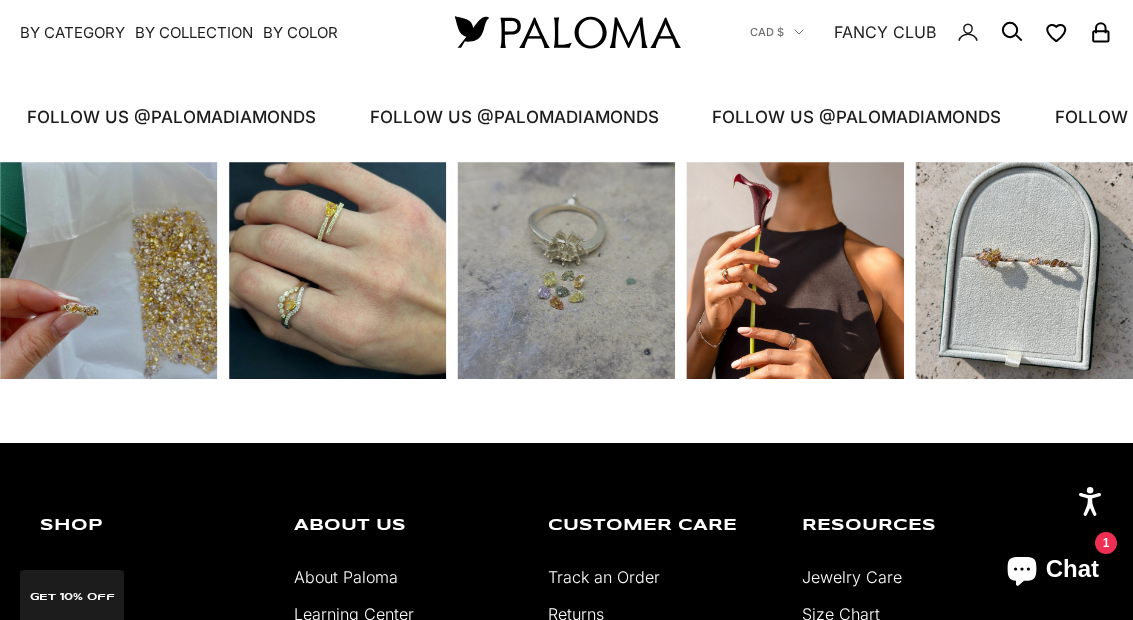 click on "About Paloma" at bounding box center (346, 577) 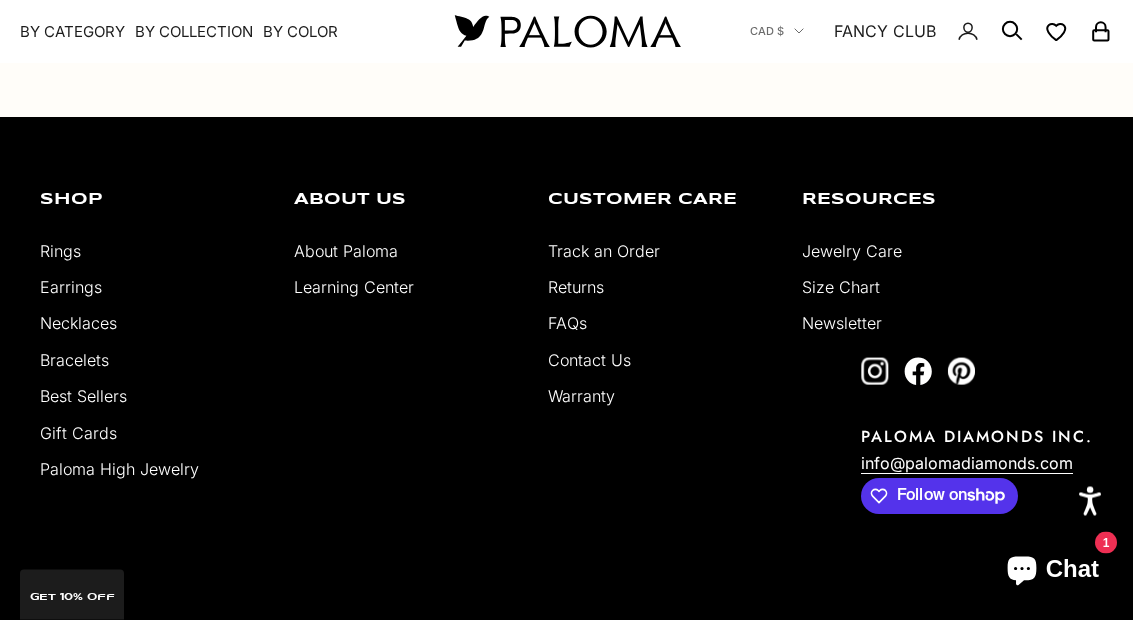 scroll, scrollTop: 3382, scrollLeft: 0, axis: vertical 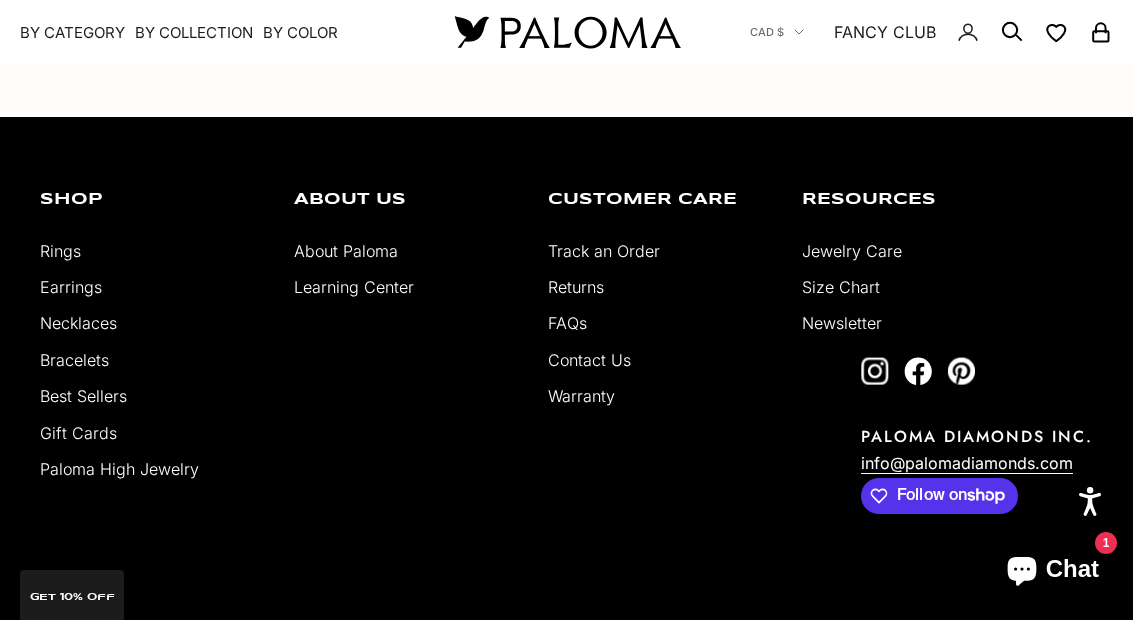 click on "Contact Us" at bounding box center [589, 360] 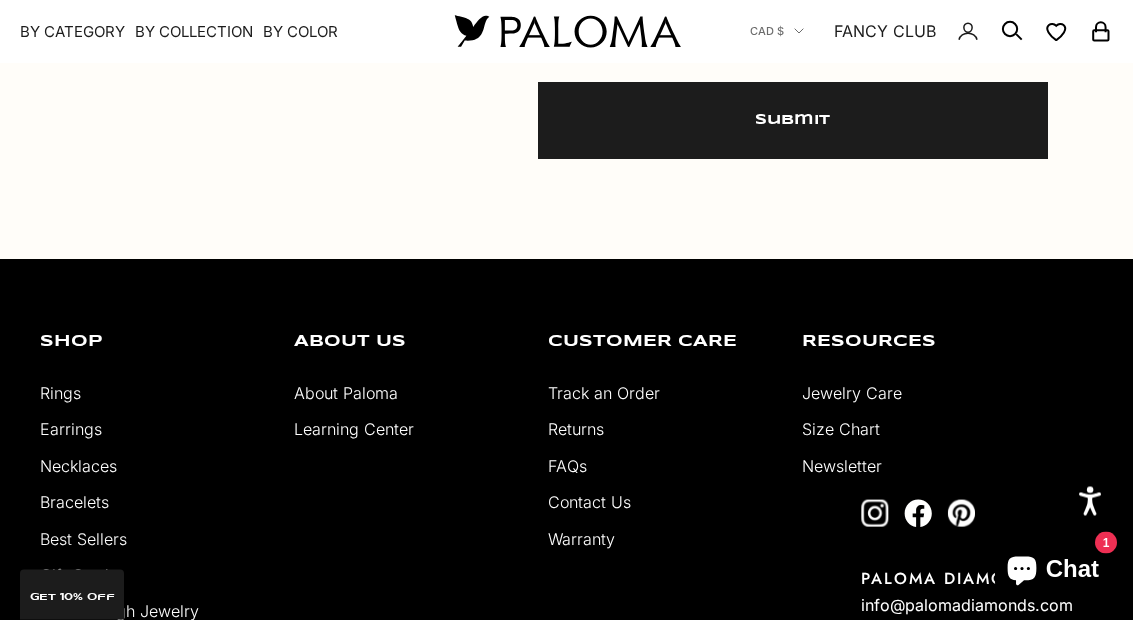 scroll, scrollTop: 1109, scrollLeft: 0, axis: vertical 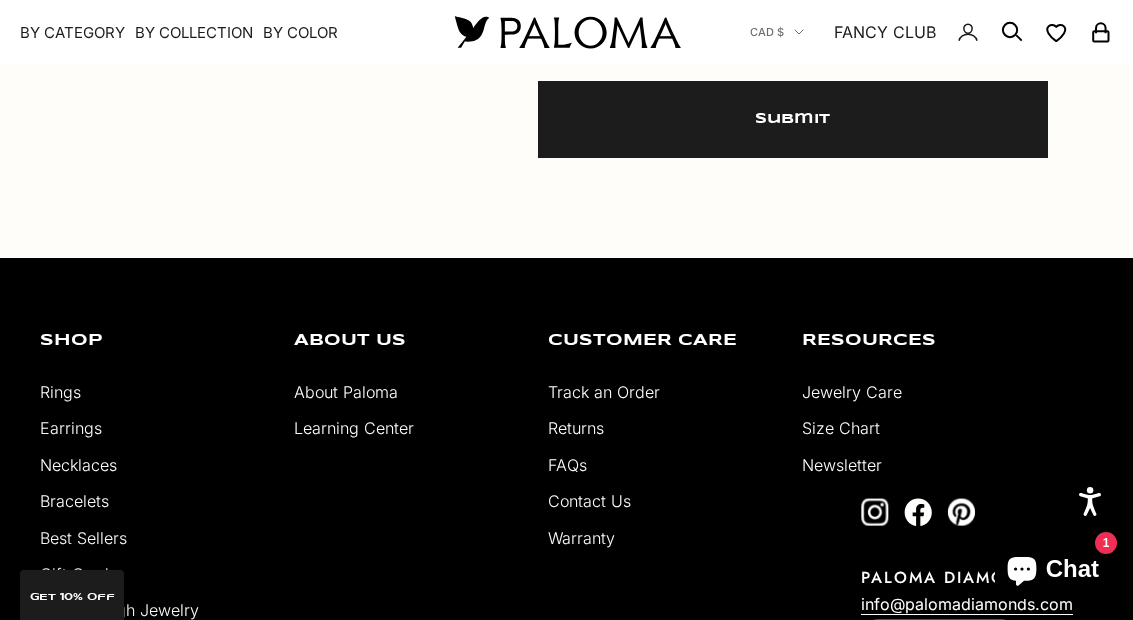 click on "Learning Center" at bounding box center [354, 428] 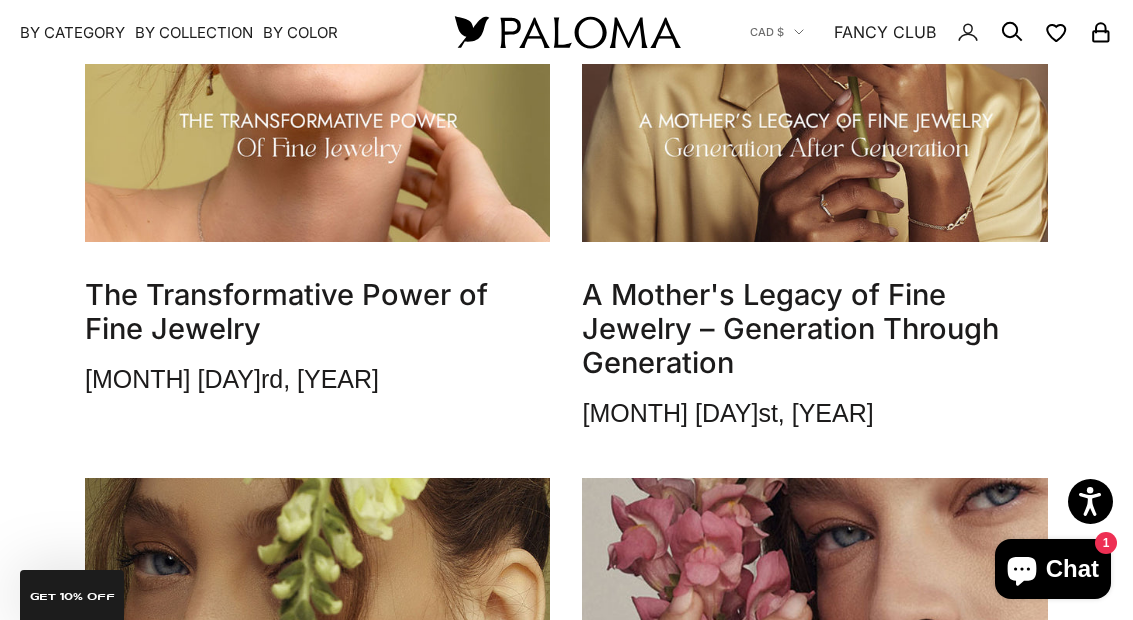scroll, scrollTop: 3245, scrollLeft: 0, axis: vertical 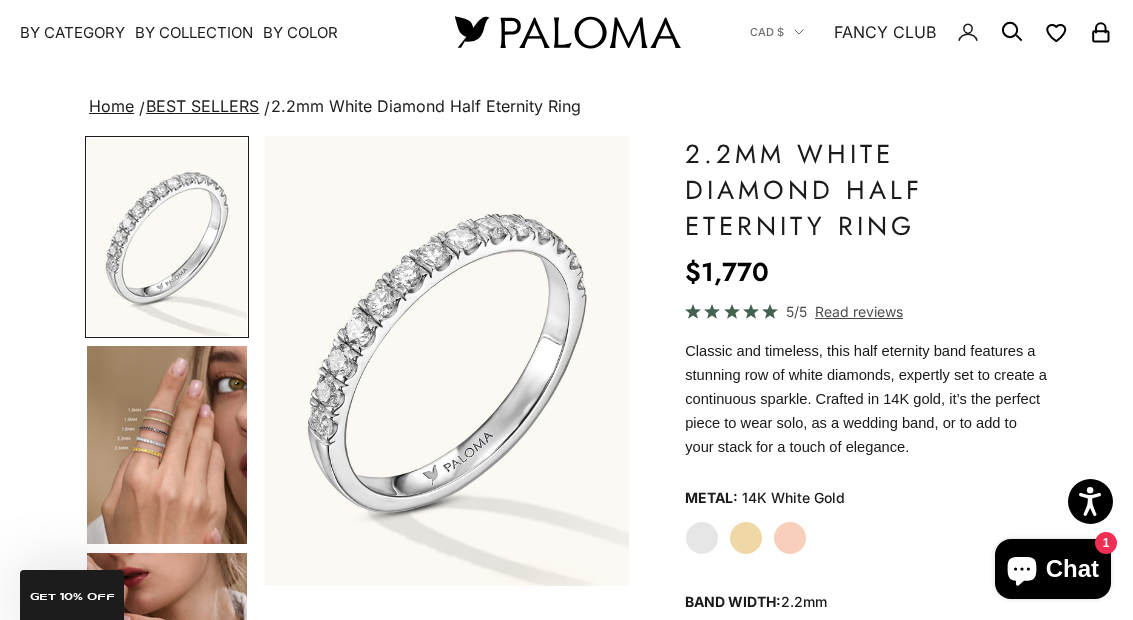 click at bounding box center [167, 445] 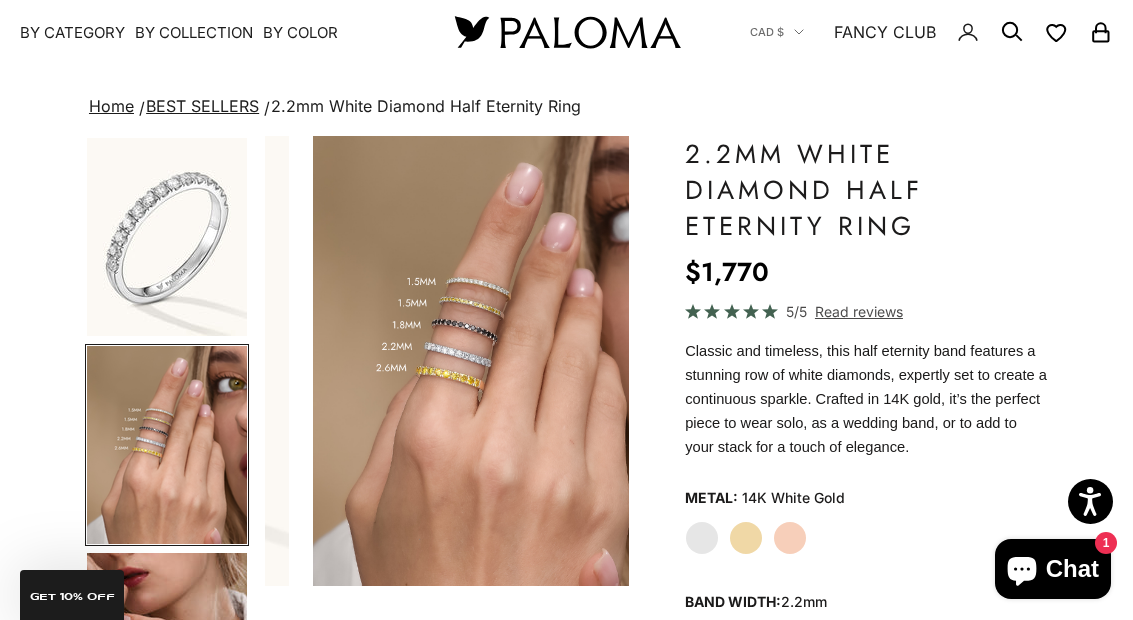 scroll, scrollTop: 0, scrollLeft: 388, axis: horizontal 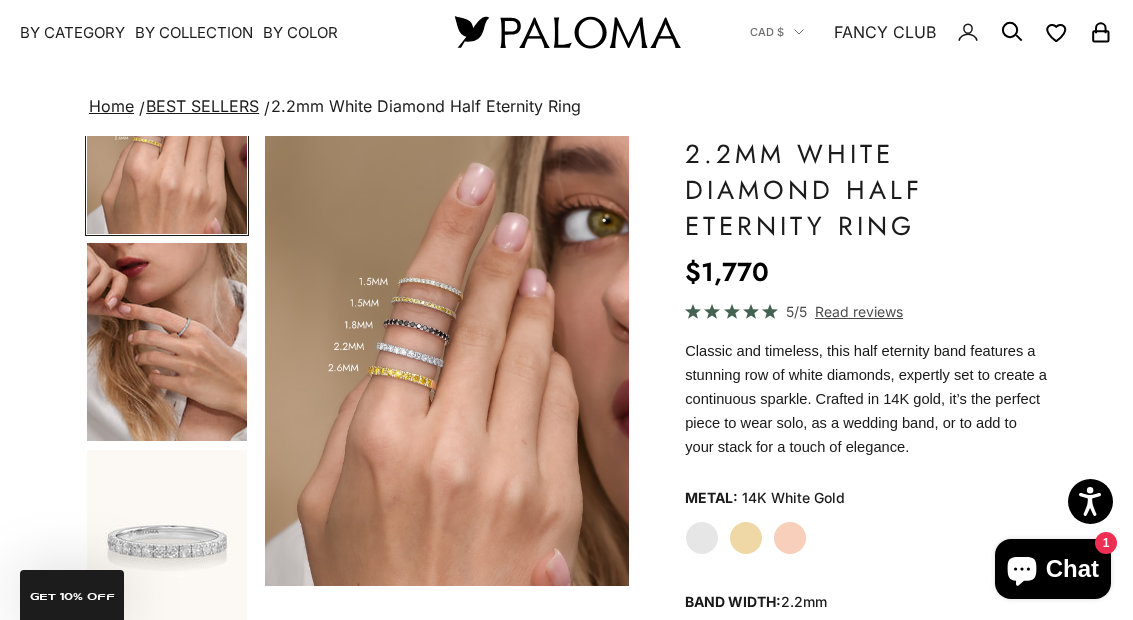 click at bounding box center (167, 342) 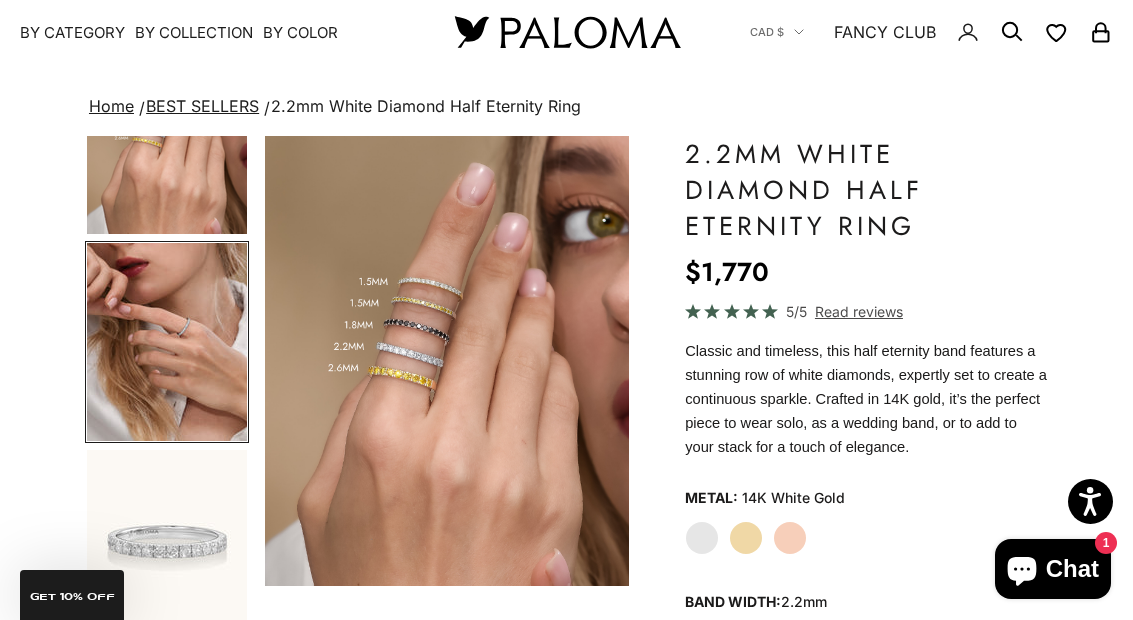 scroll, scrollTop: 201, scrollLeft: 0, axis: vertical 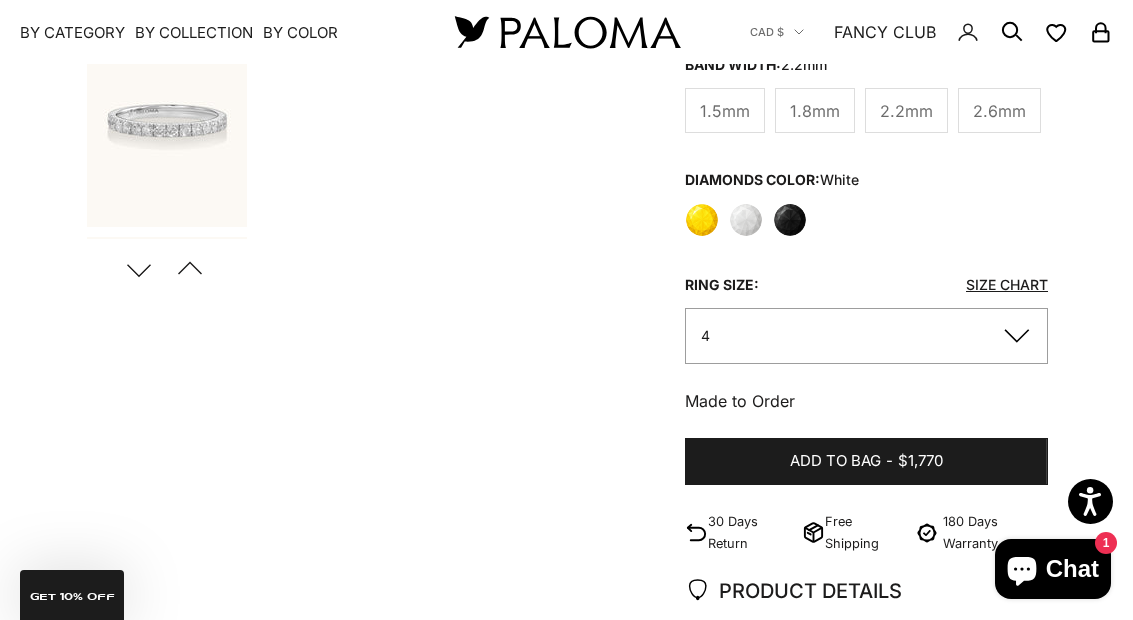 click on "Black" 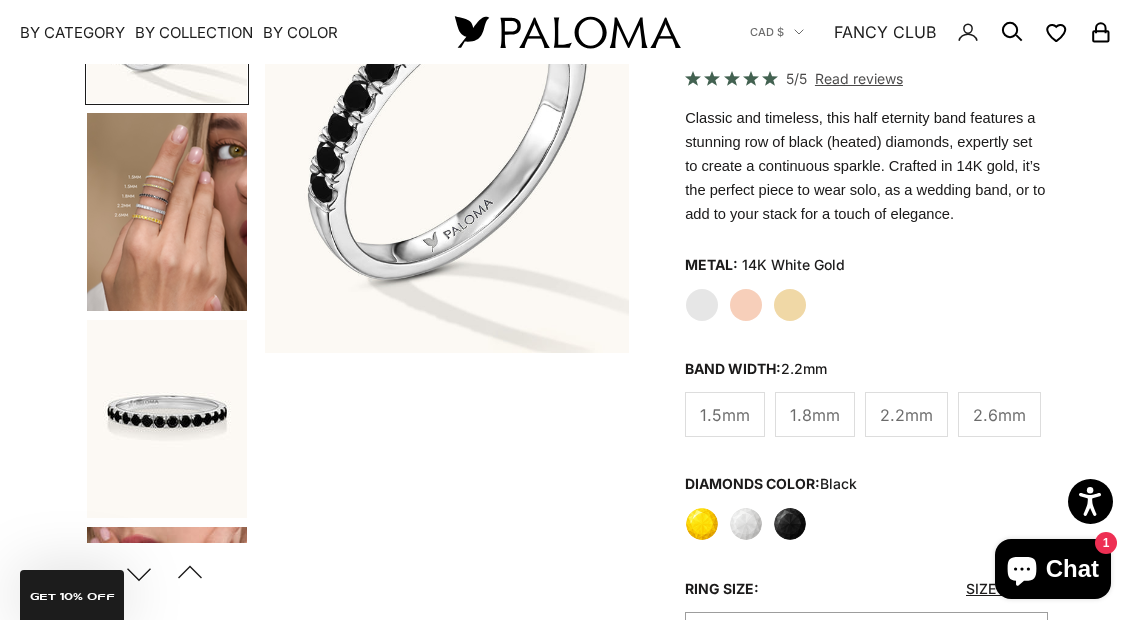 scroll, scrollTop: 299, scrollLeft: 0, axis: vertical 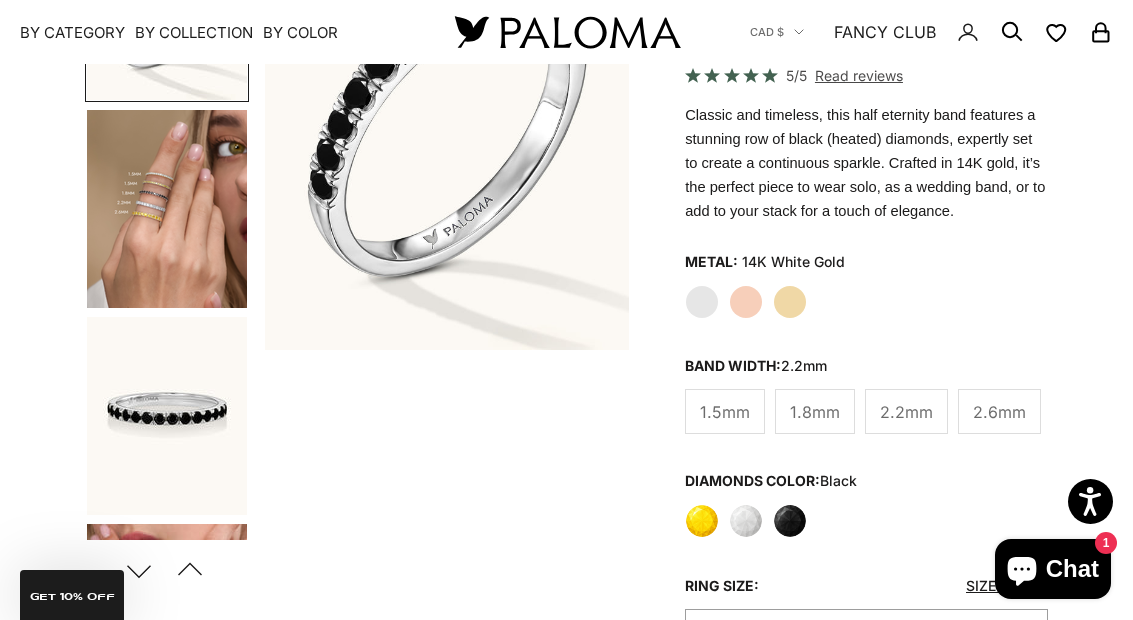 click on "1.5mm" 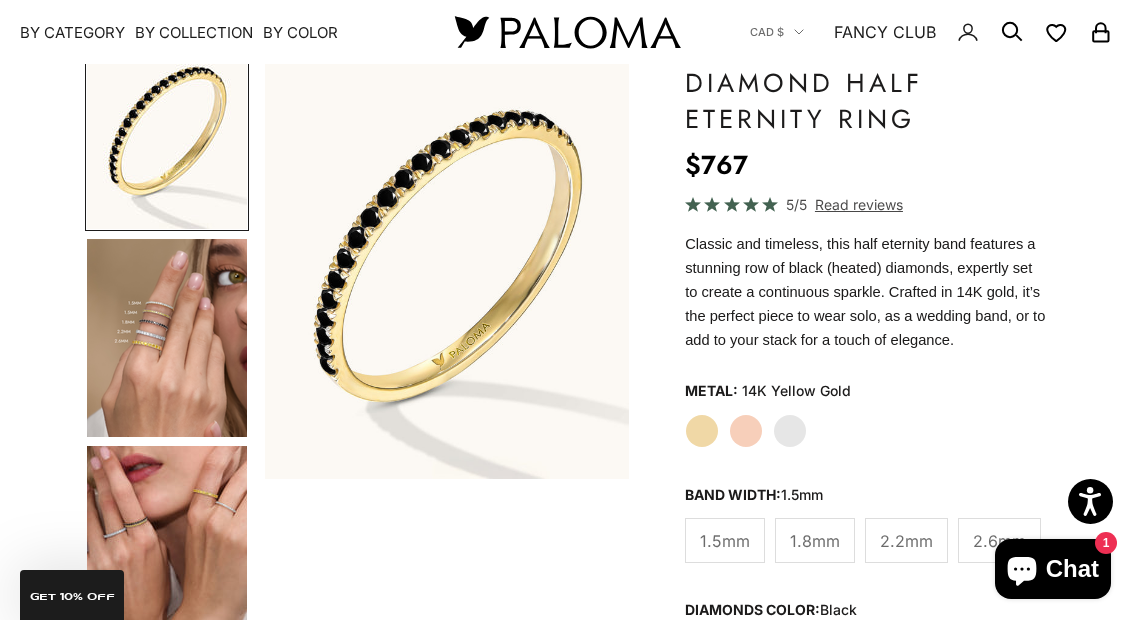 scroll, scrollTop: 173, scrollLeft: 0, axis: vertical 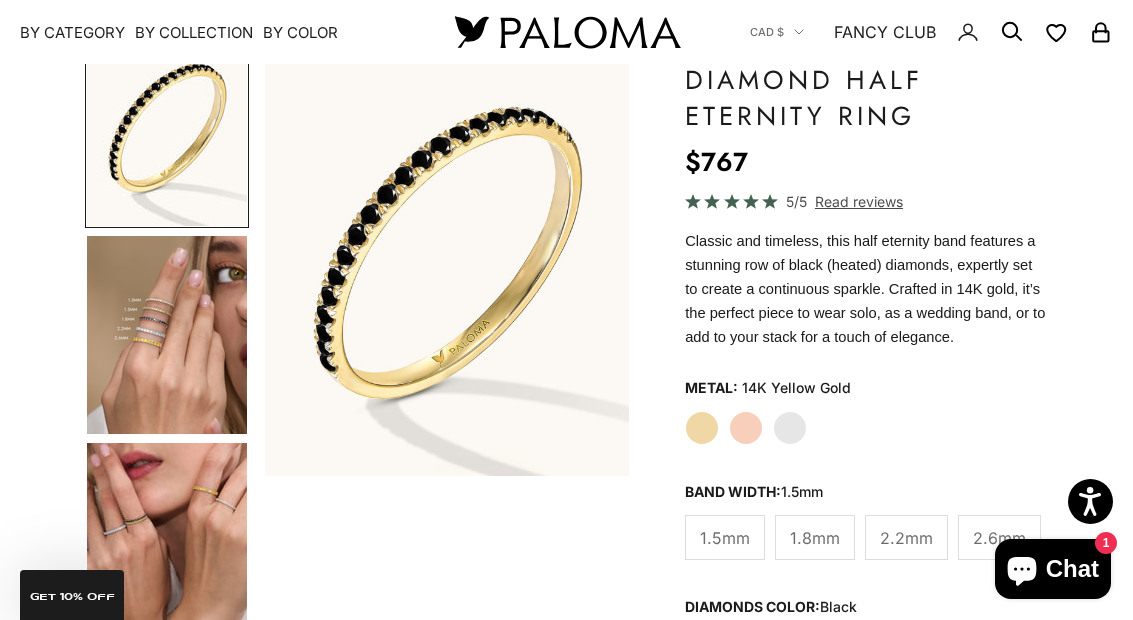 click on "1.8mm" 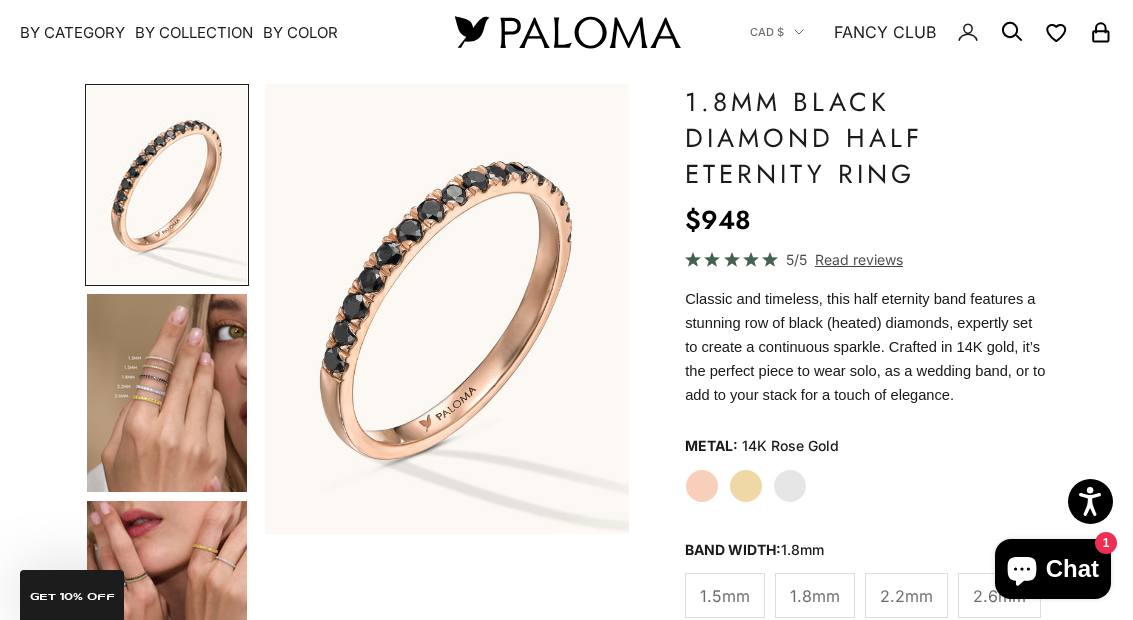 scroll, scrollTop: 128, scrollLeft: 0, axis: vertical 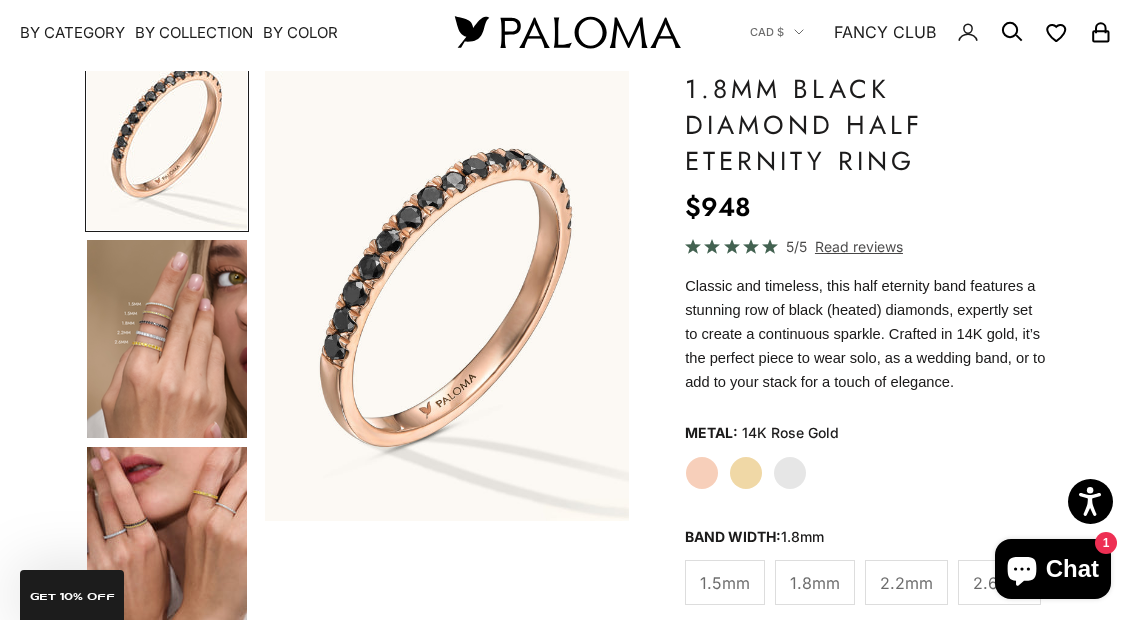 click on "2.2mm" 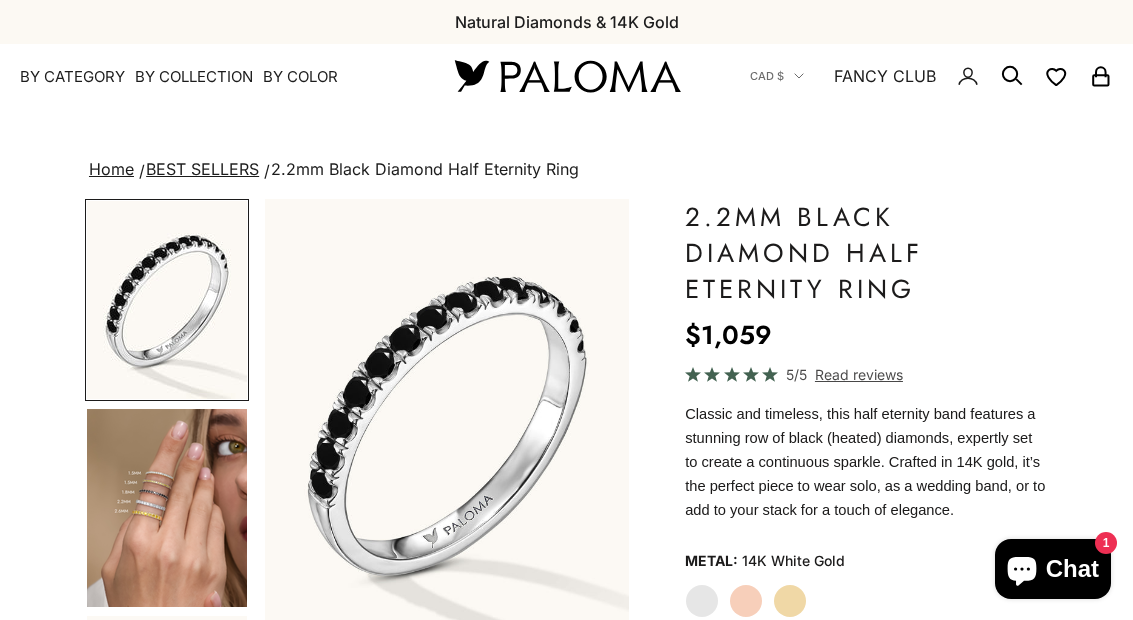 scroll, scrollTop: 0, scrollLeft: 0, axis: both 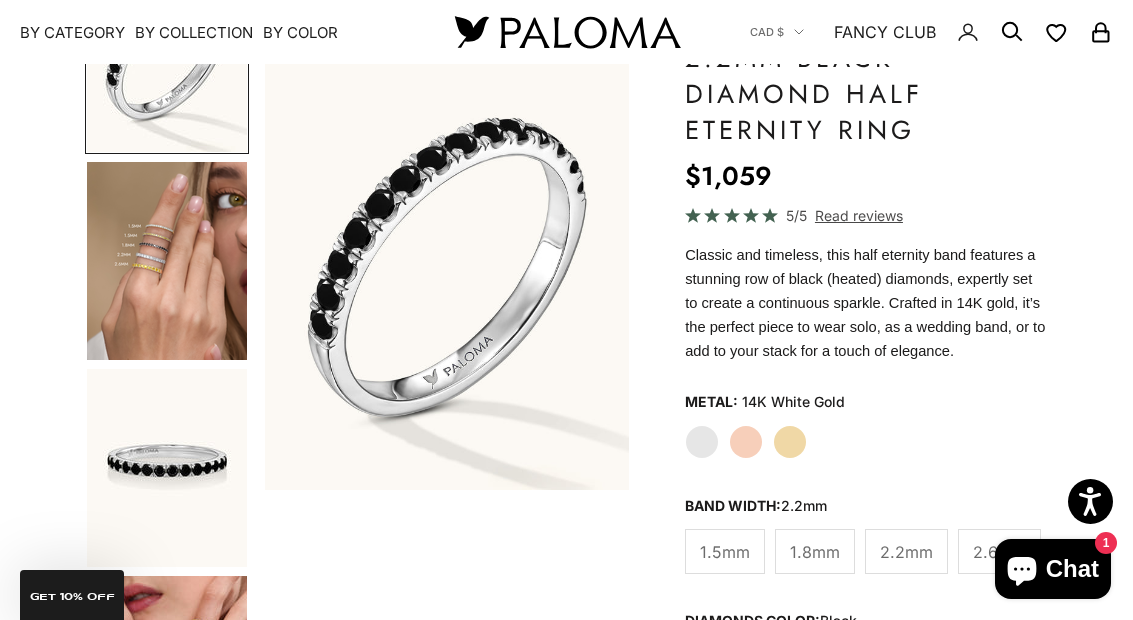 click on "2.6mm" 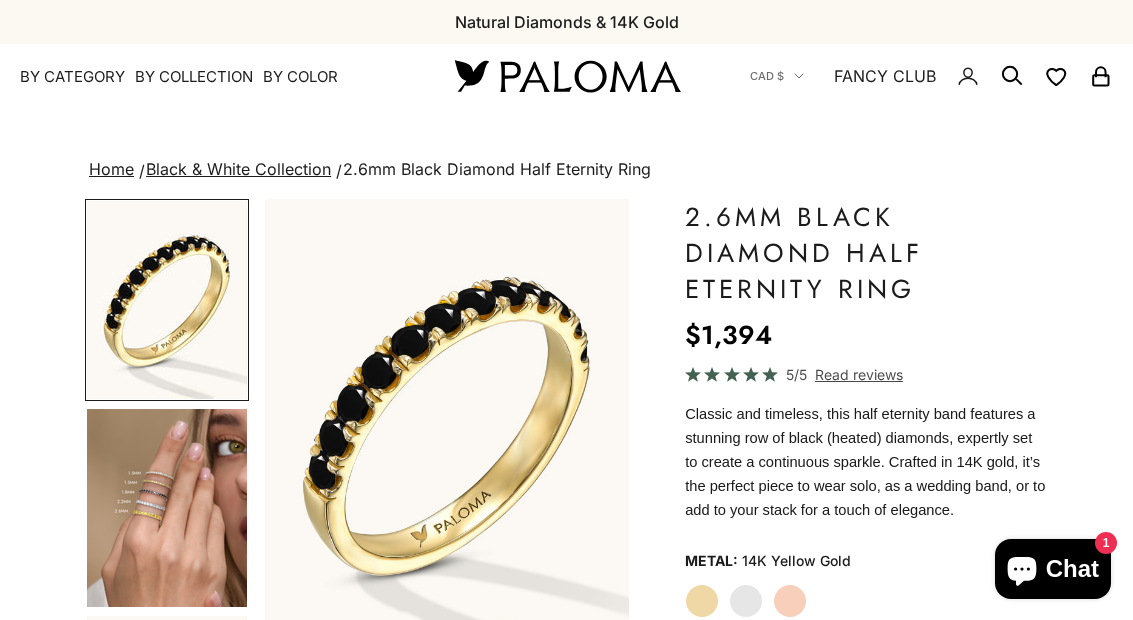 scroll, scrollTop: 0, scrollLeft: 0, axis: both 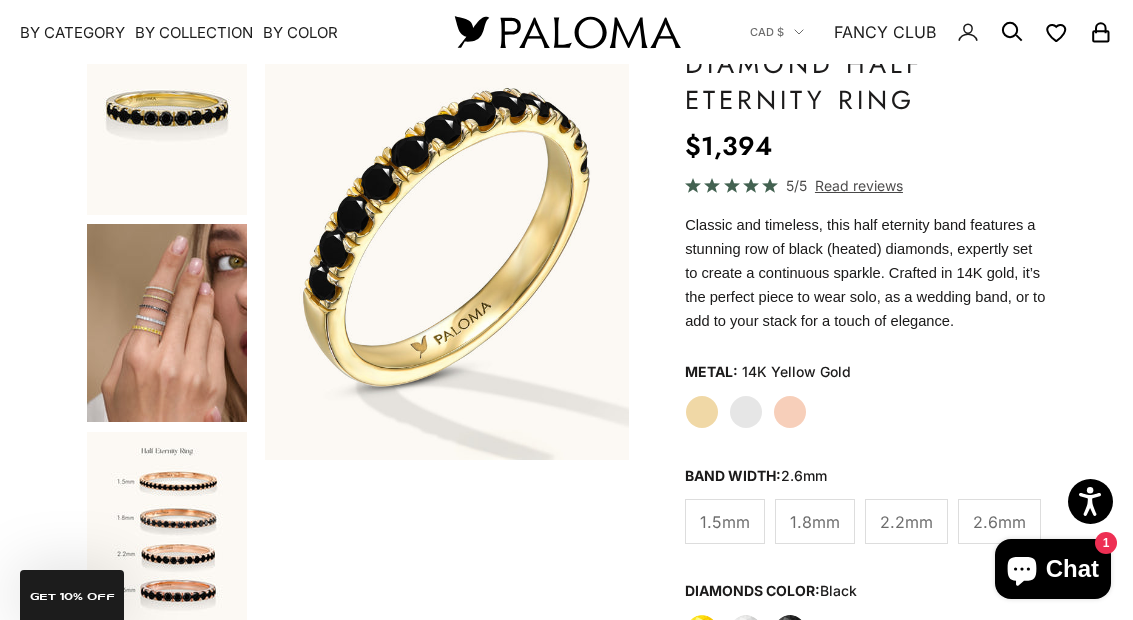 click at bounding box center [167, 531] 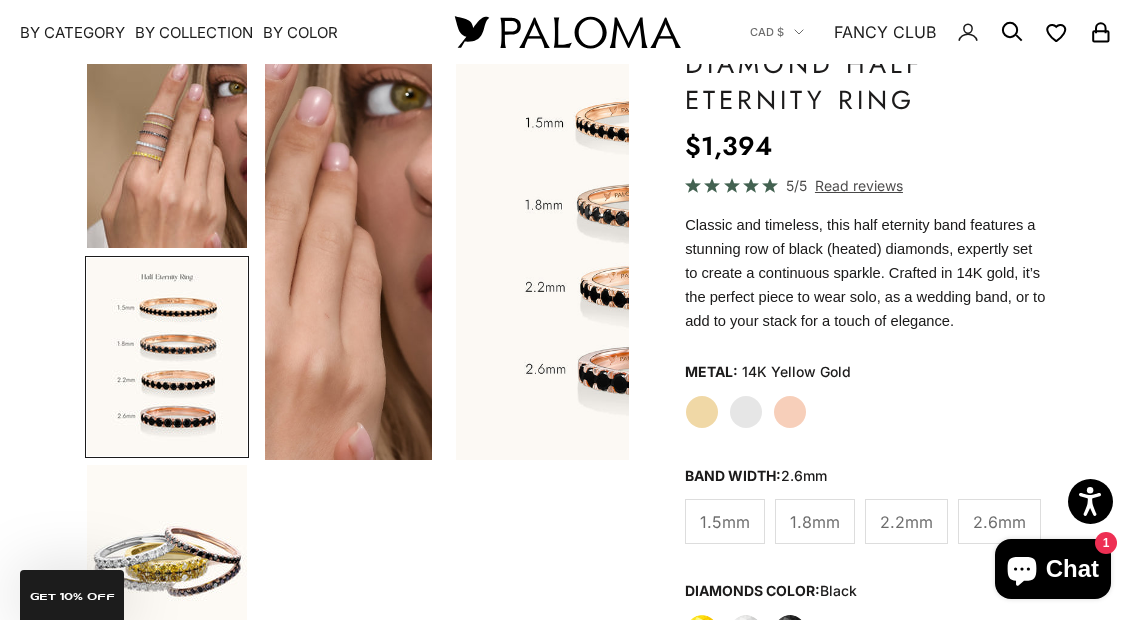scroll, scrollTop: 0, scrollLeft: 1553, axis: horizontal 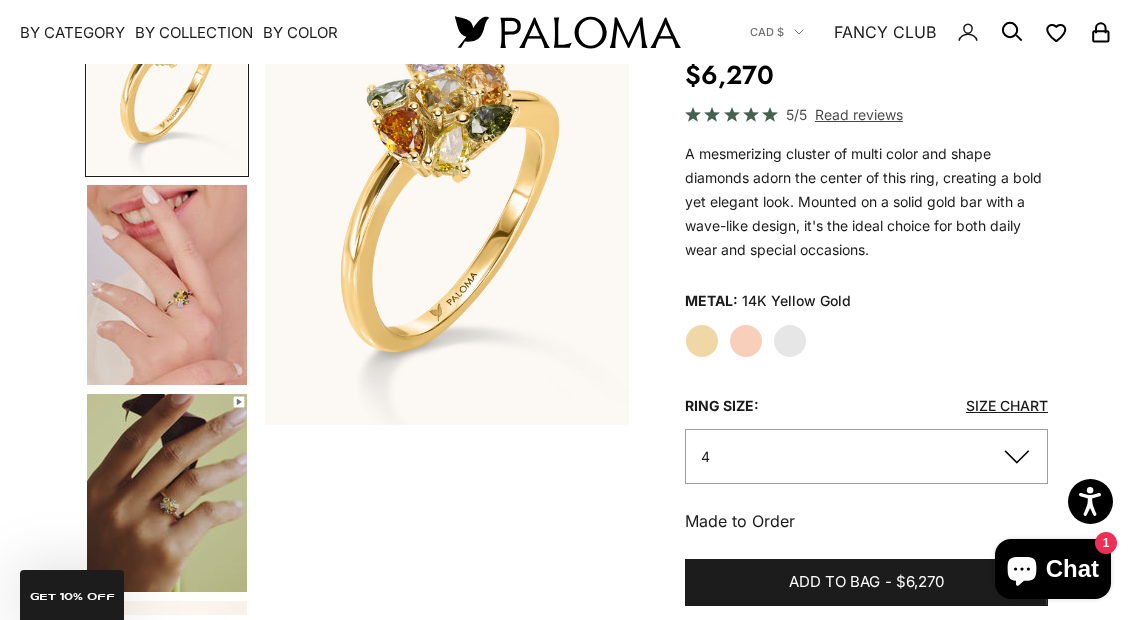 click at bounding box center (167, 493) 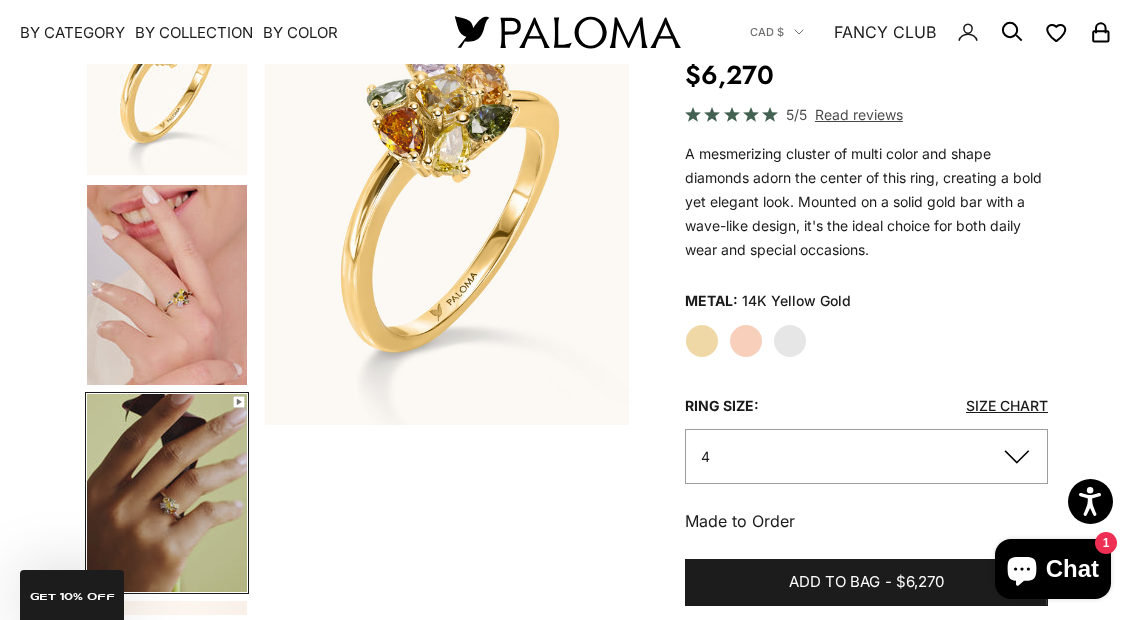scroll, scrollTop: 160, scrollLeft: 0, axis: vertical 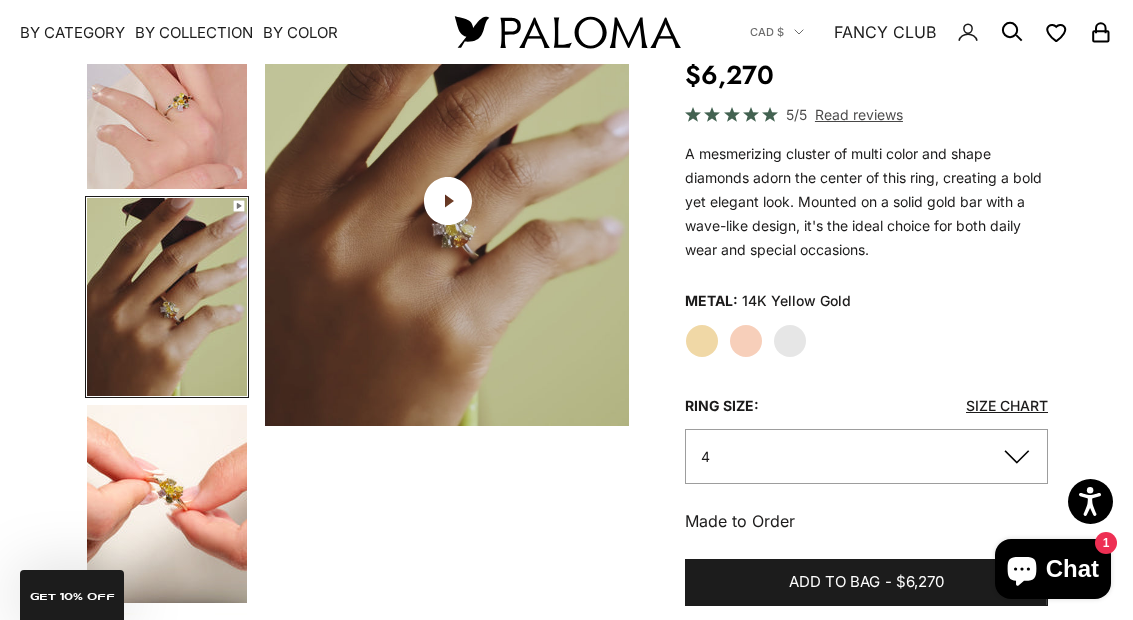 click at bounding box center [167, 297] 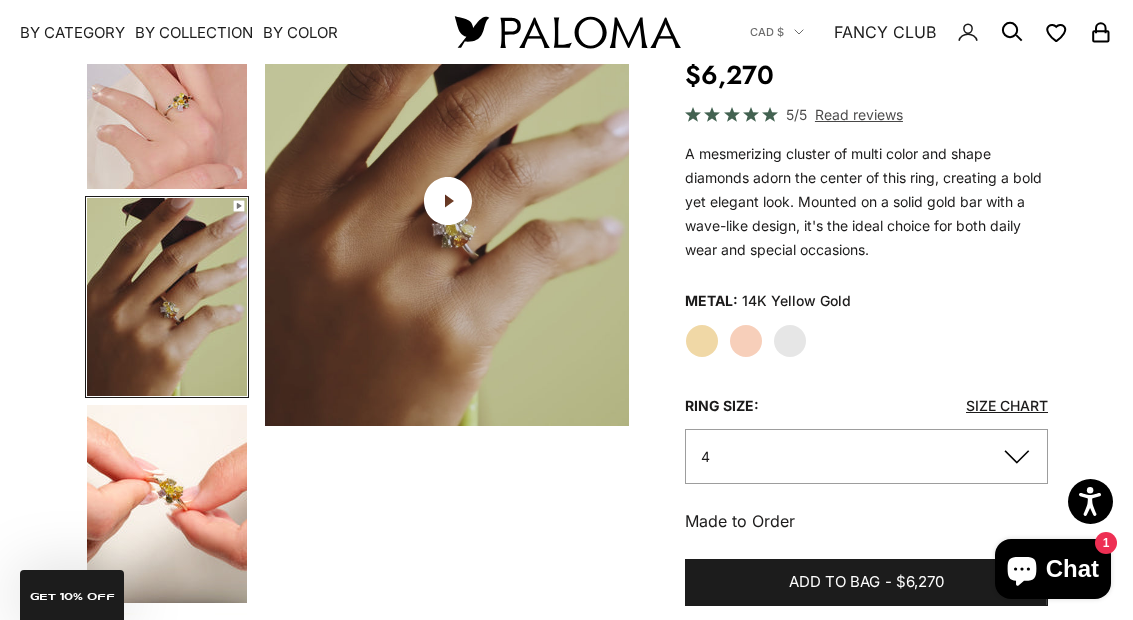 click at bounding box center (167, 504) 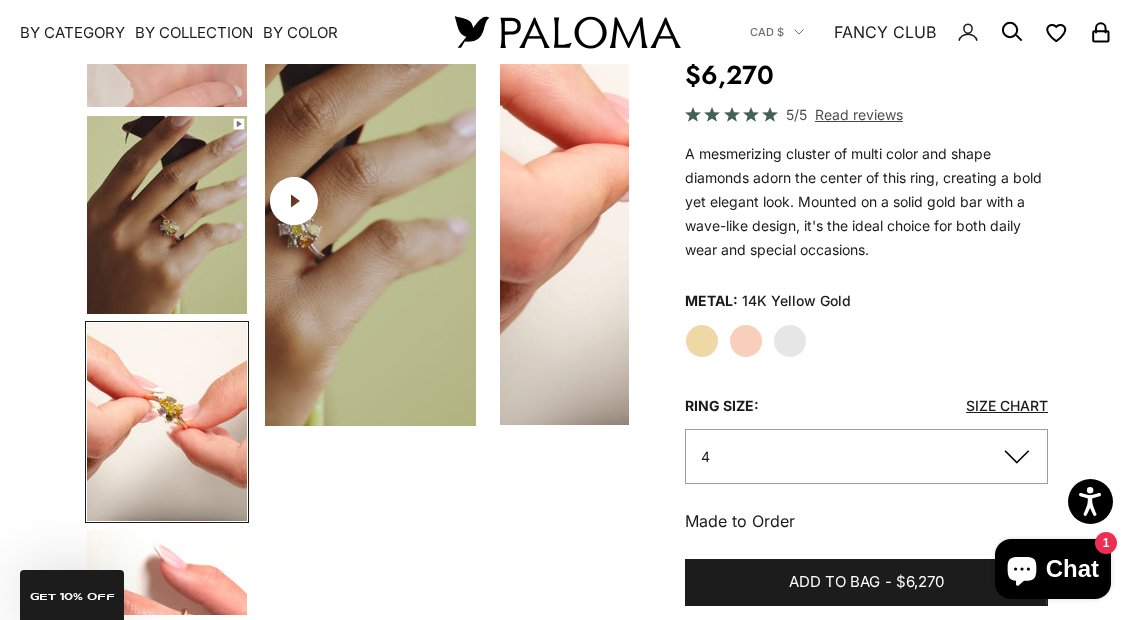 scroll, scrollTop: 0, scrollLeft: 1062, axis: horizontal 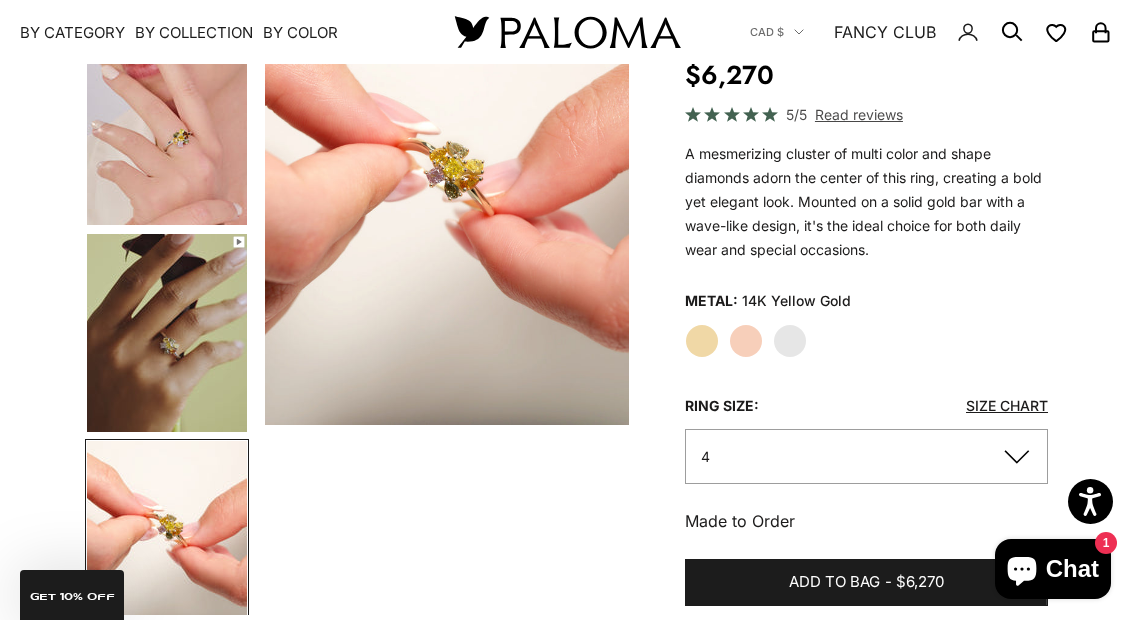 click at bounding box center [167, 333] 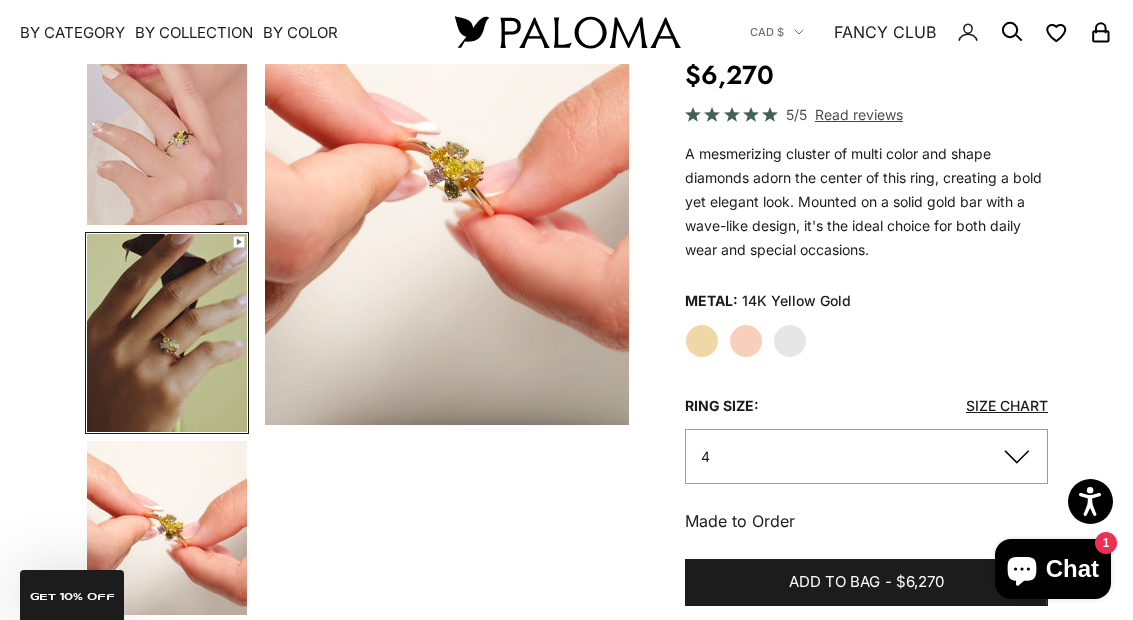scroll, scrollTop: 0, scrollLeft: 829, axis: horizontal 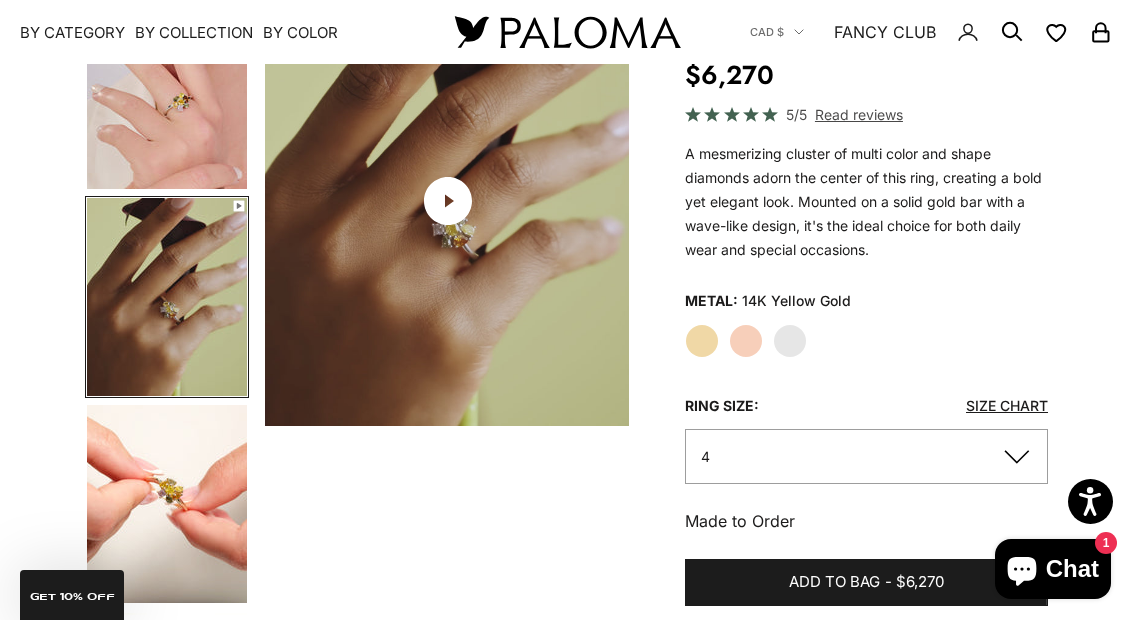 click at bounding box center (167, 504) 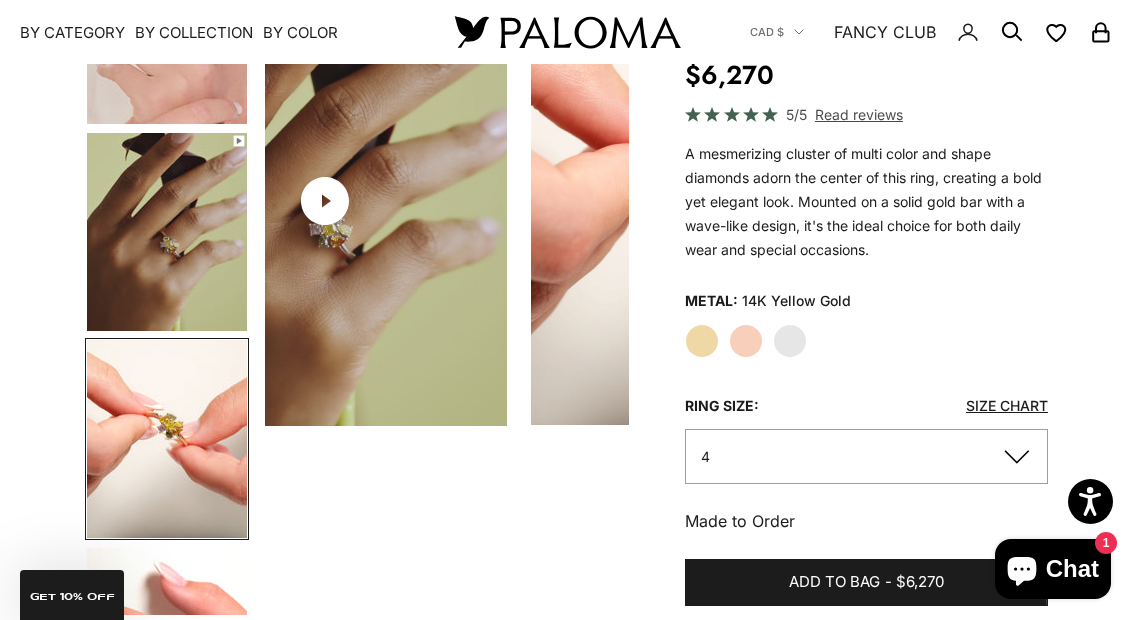 scroll, scrollTop: 376, scrollLeft: 0, axis: vertical 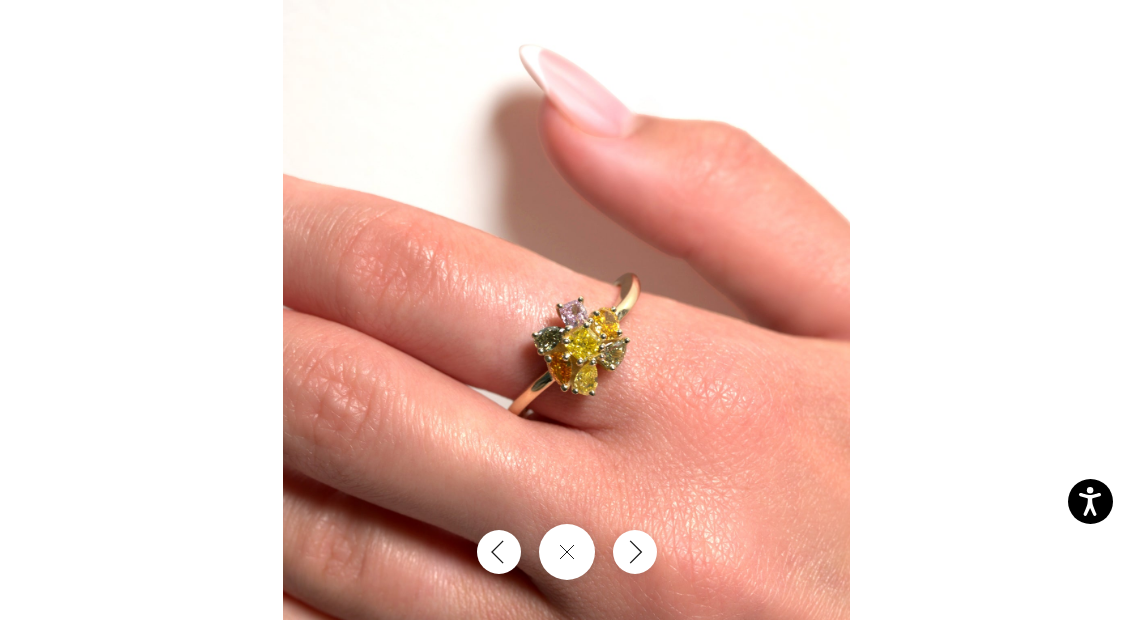 click 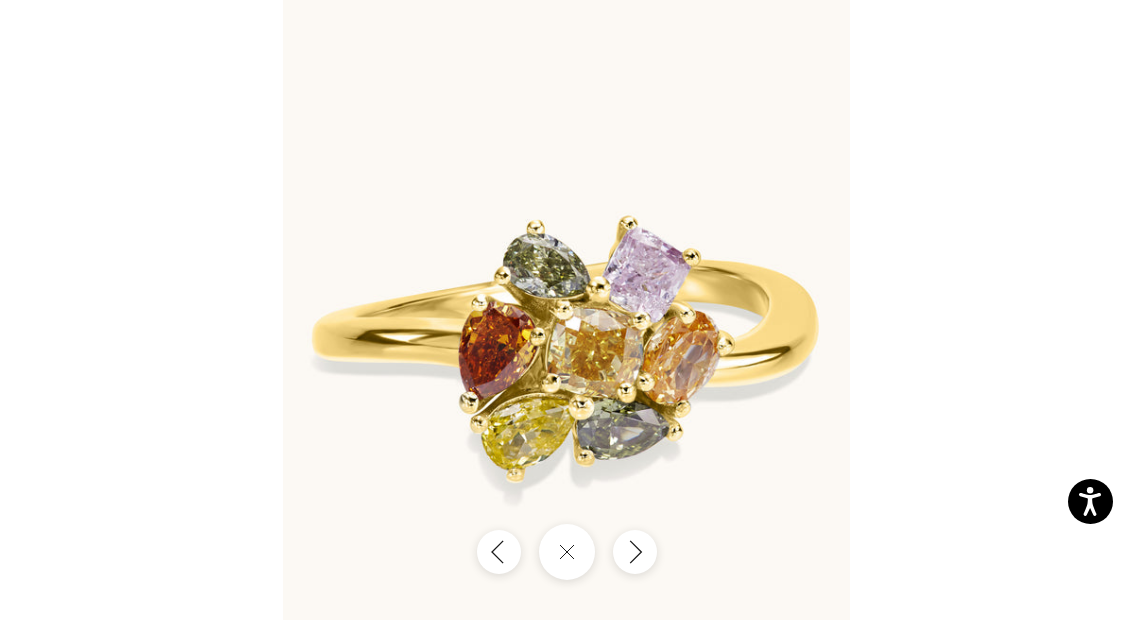 click at bounding box center (635, 552) 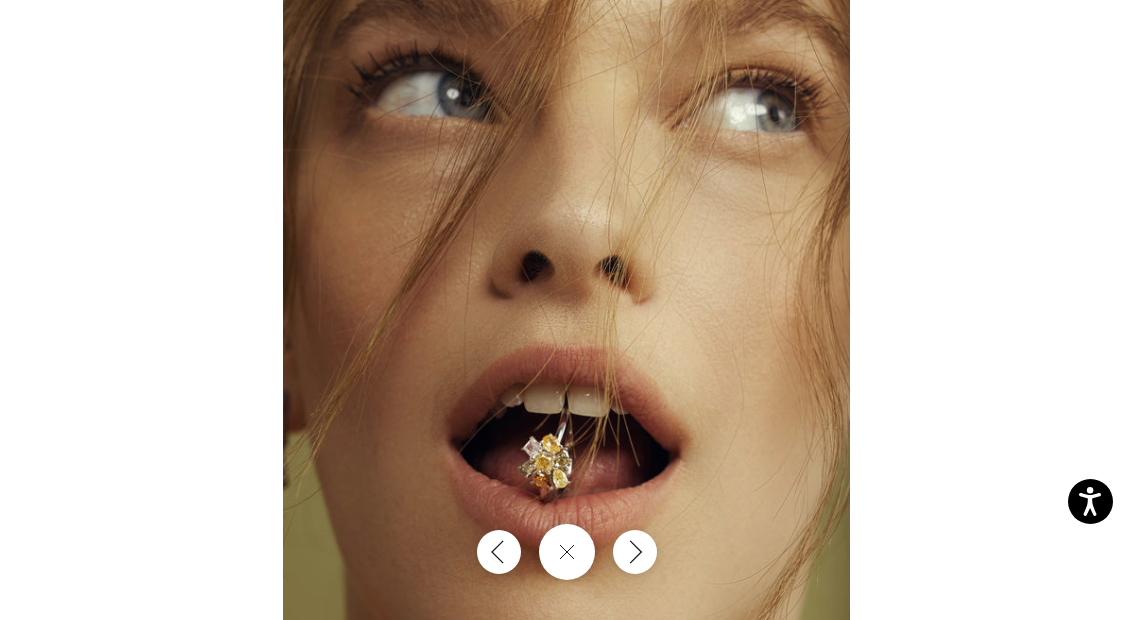 click at bounding box center [566, 350] 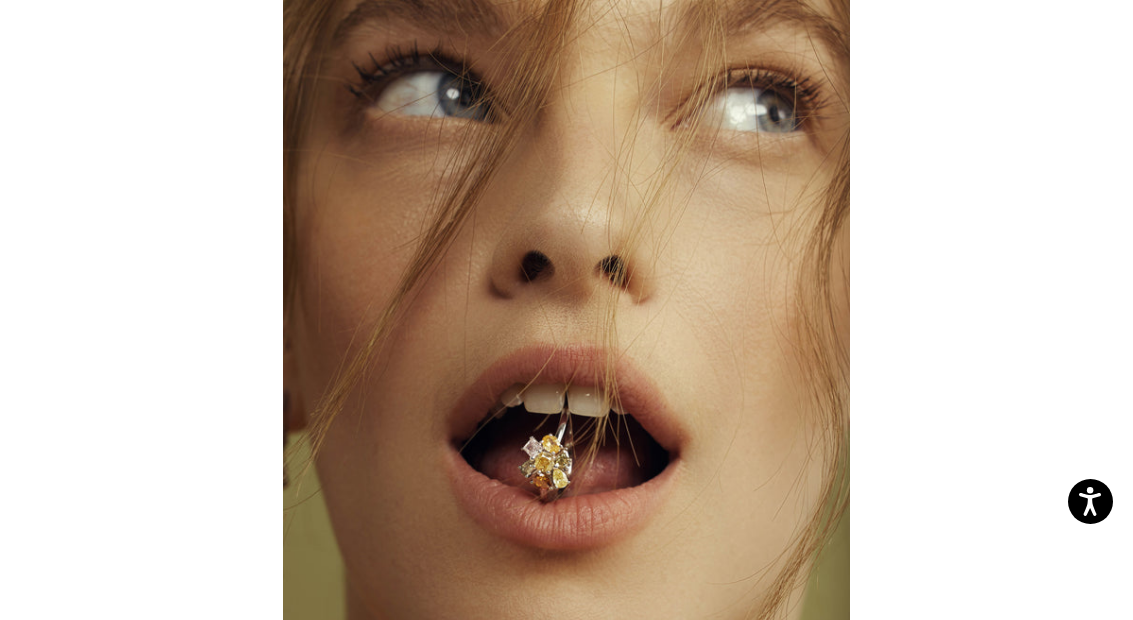 click 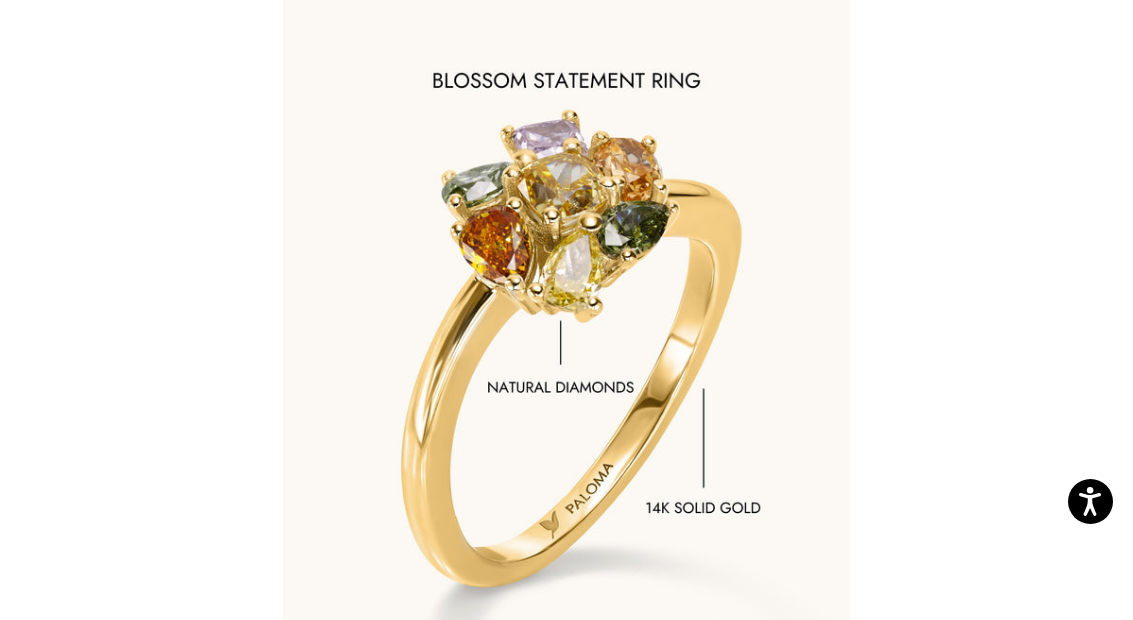 click at bounding box center (566, 350) 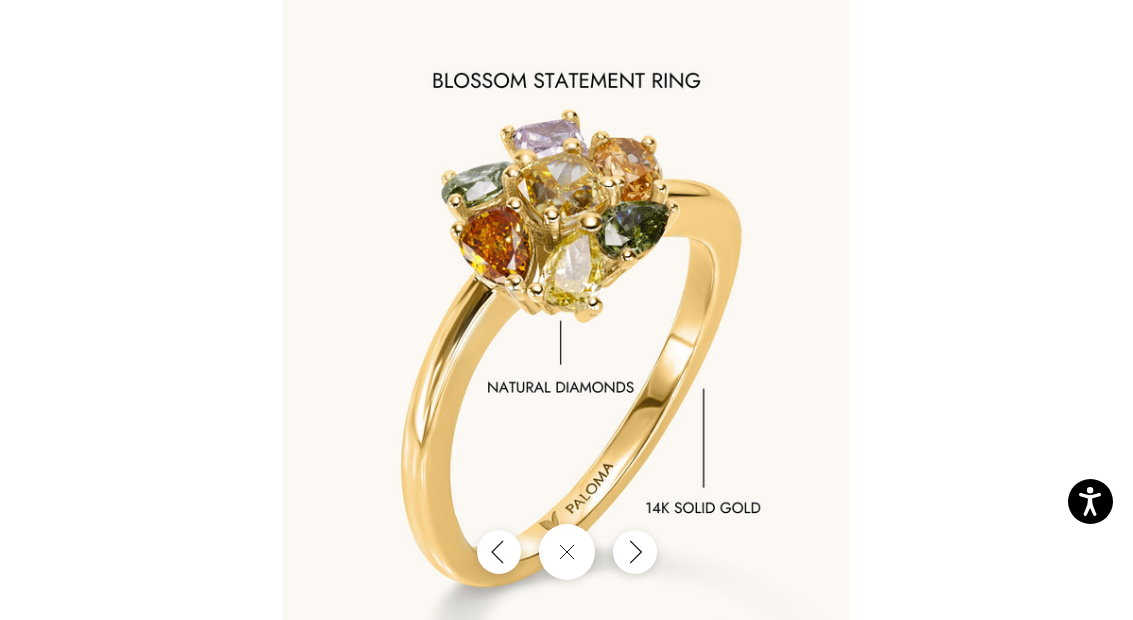 click at bounding box center [567, 552] 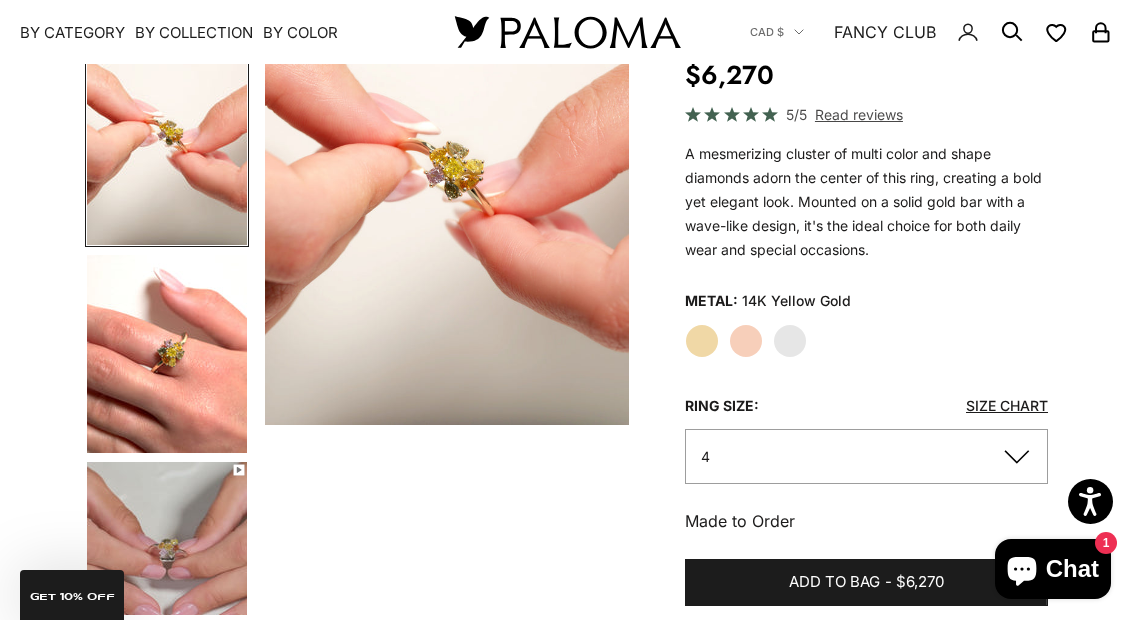 click at bounding box center [167, 354] 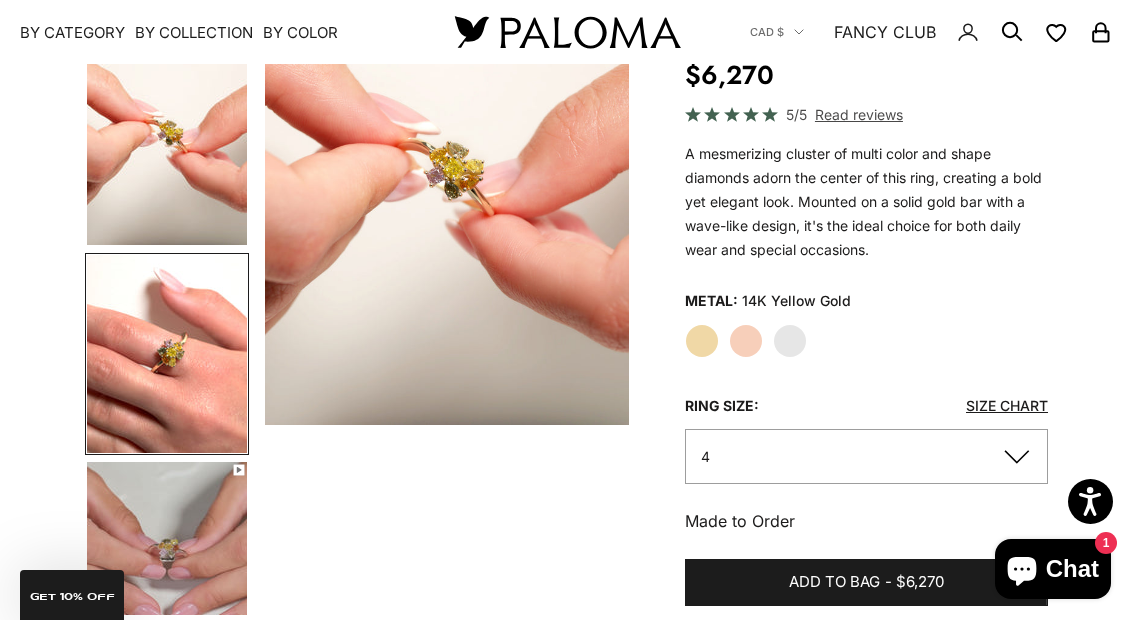 scroll, scrollTop: 594, scrollLeft: 0, axis: vertical 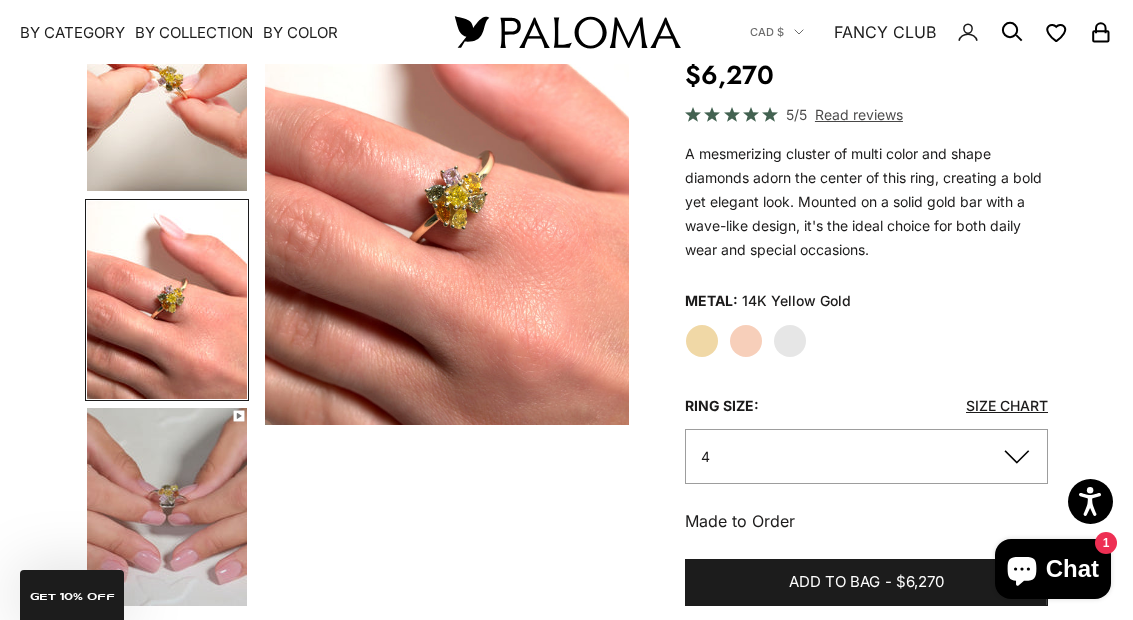 click at bounding box center (447, 200) 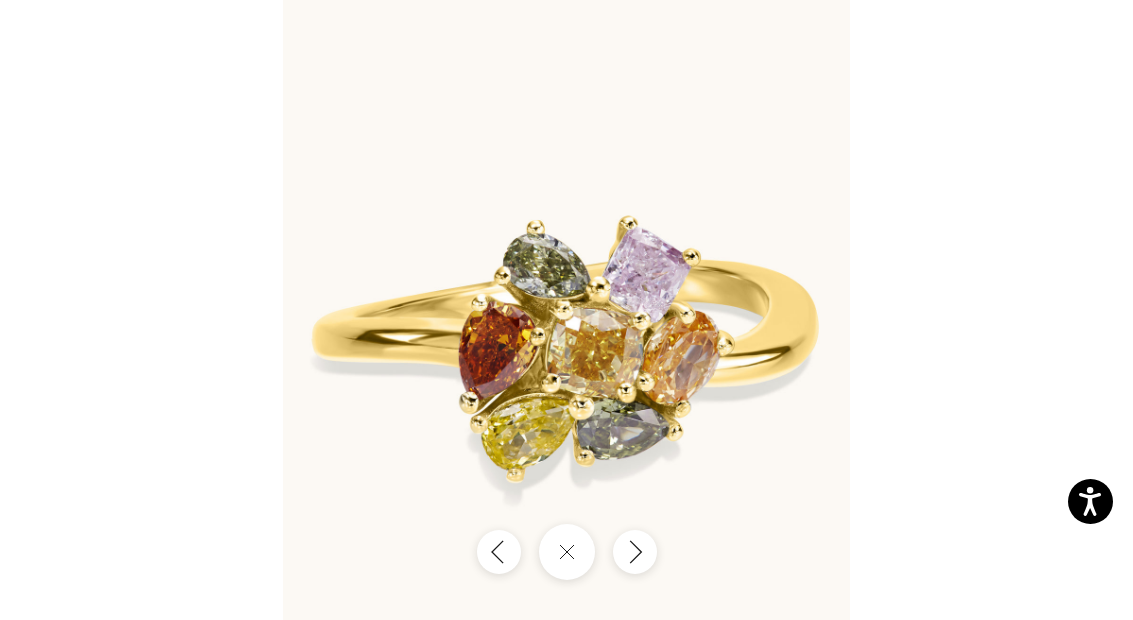 click 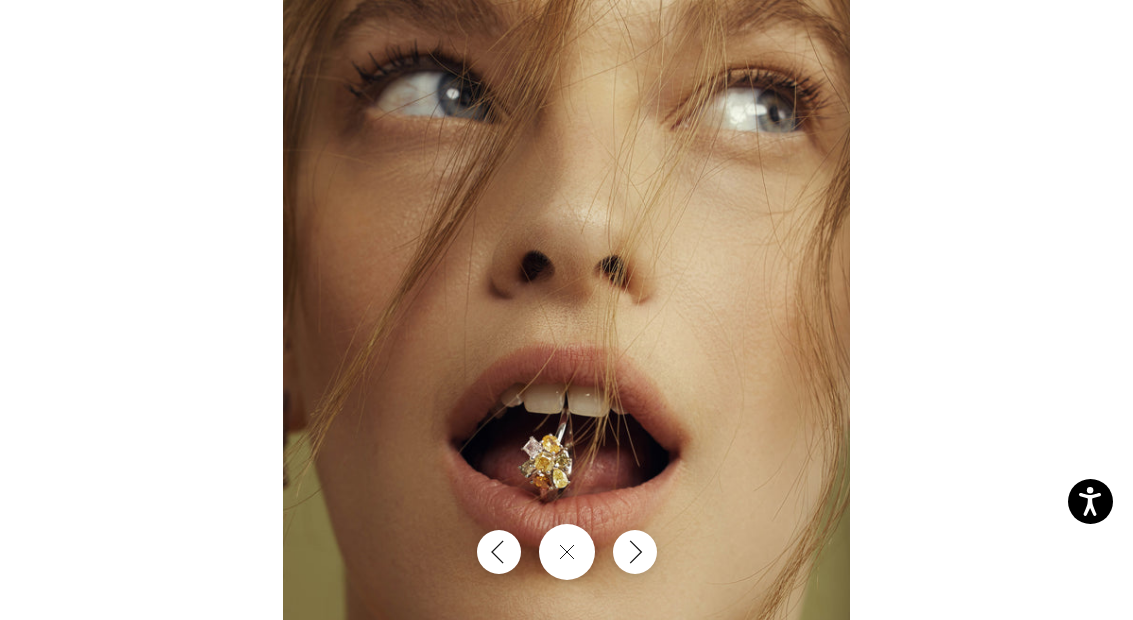 click at bounding box center [635, 552] 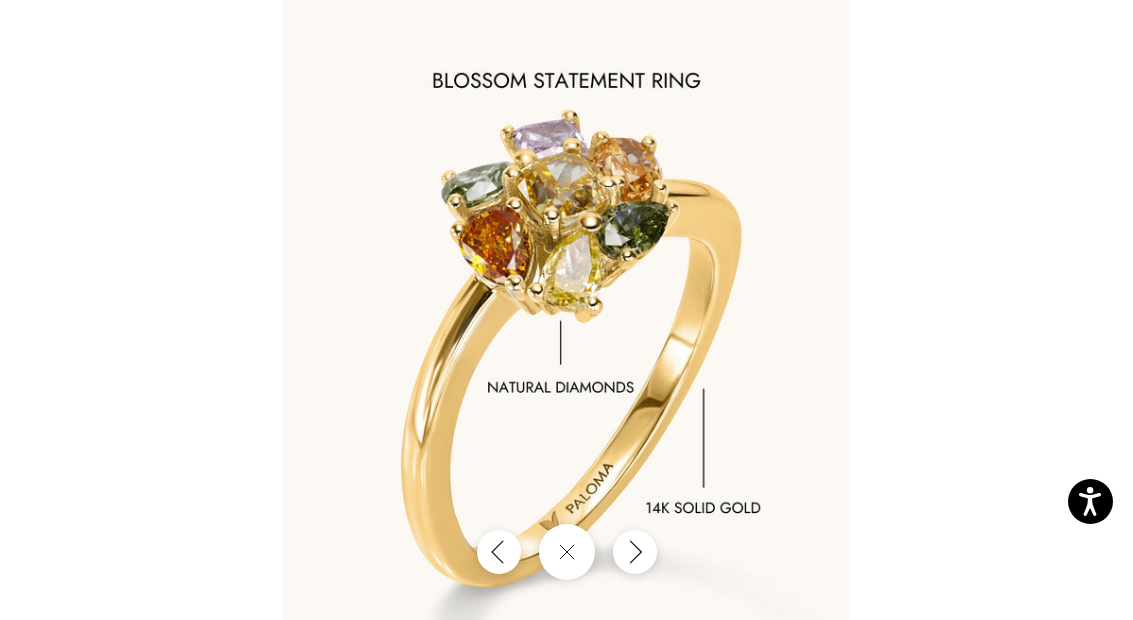 click 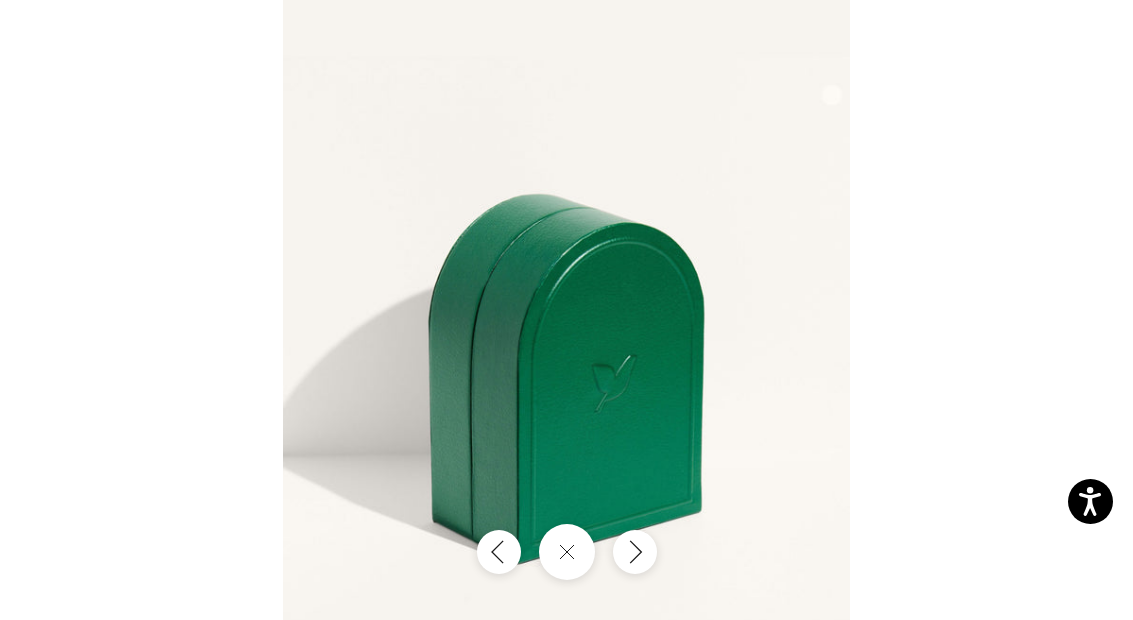 click 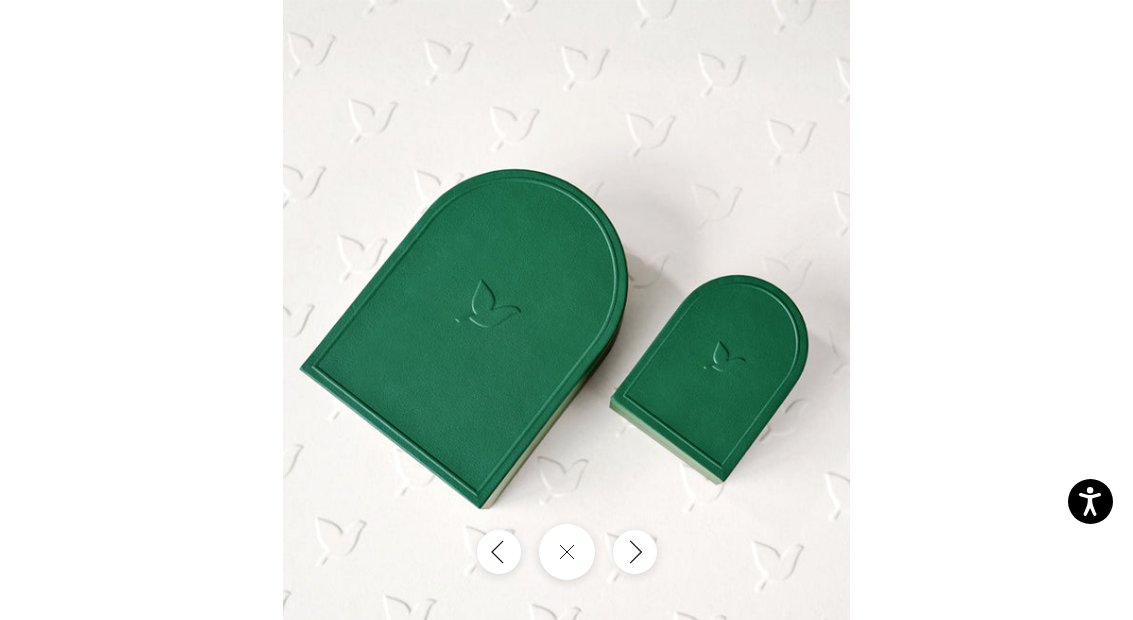 click 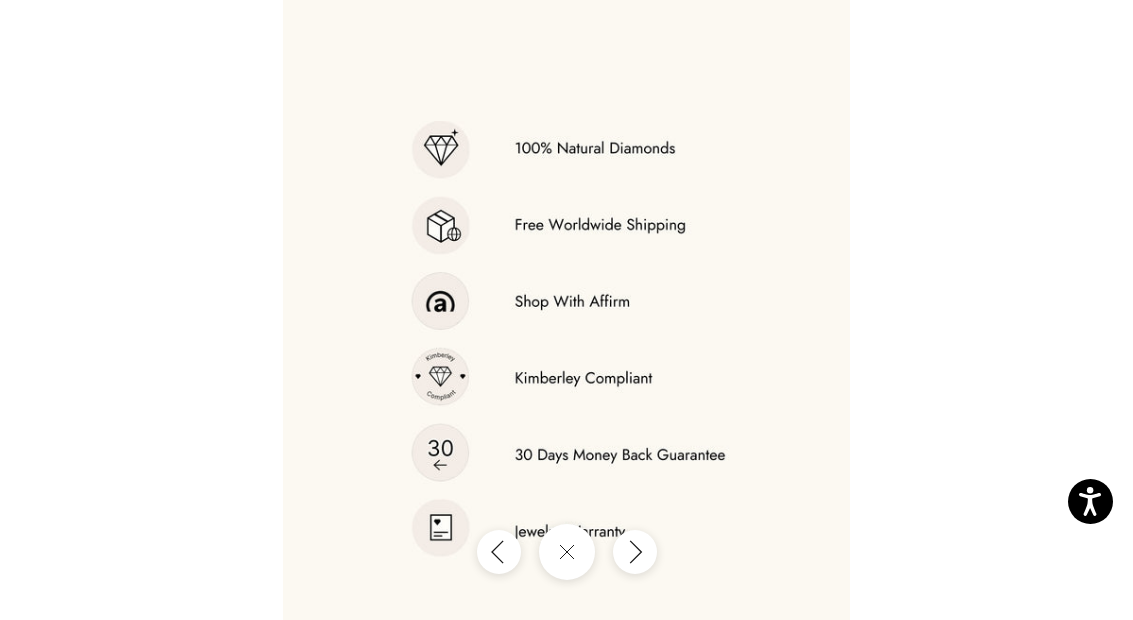click 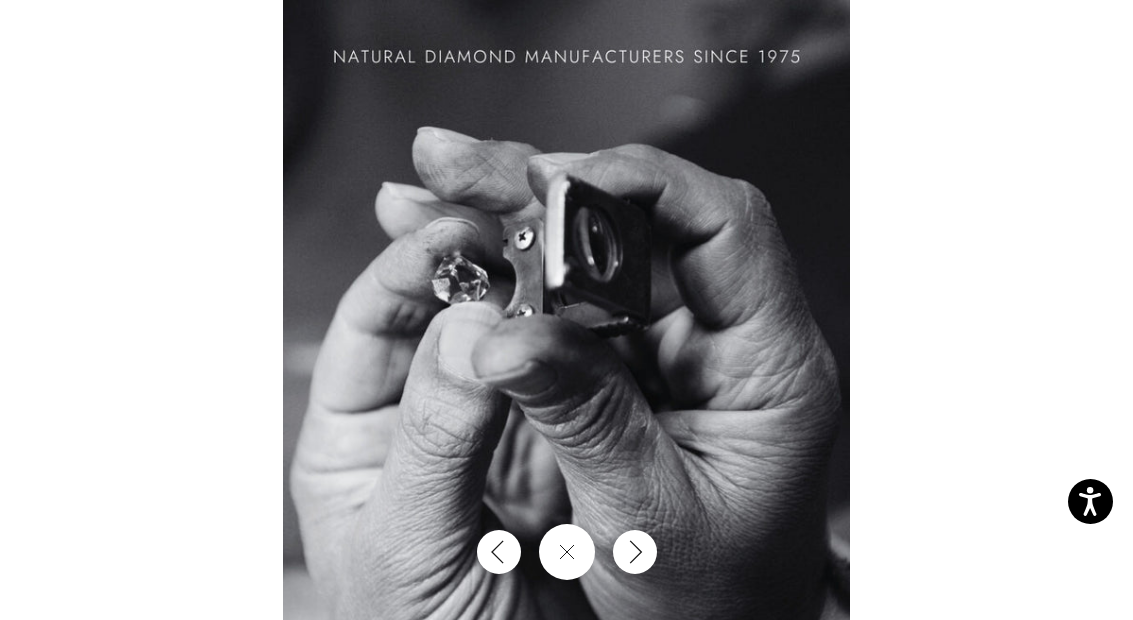 click at bounding box center (635, 552) 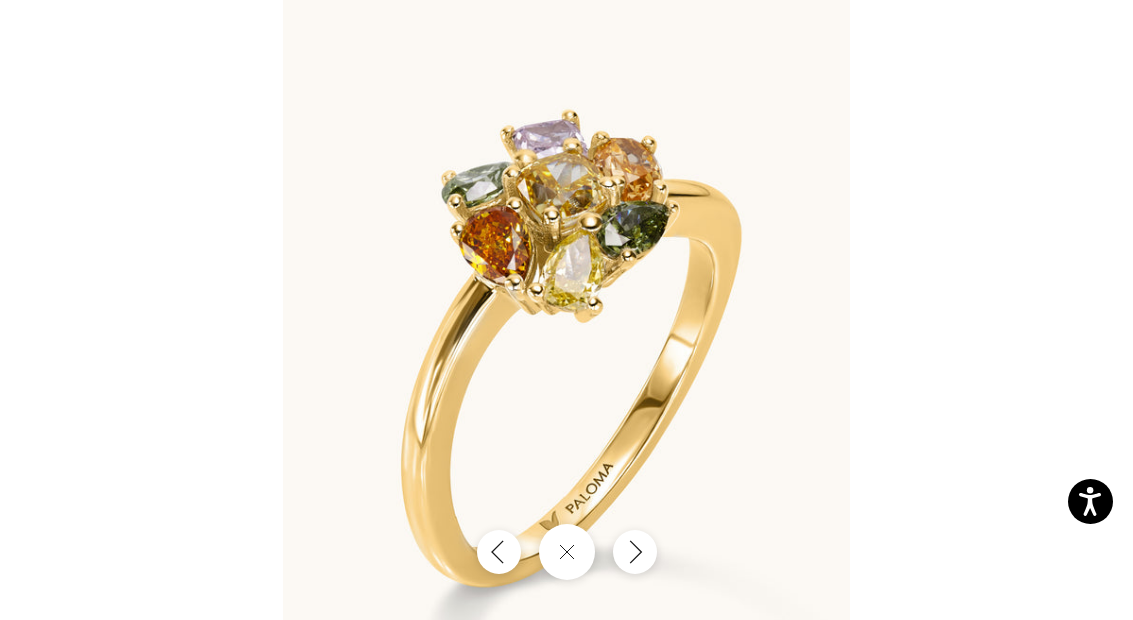 click at bounding box center [567, 552] 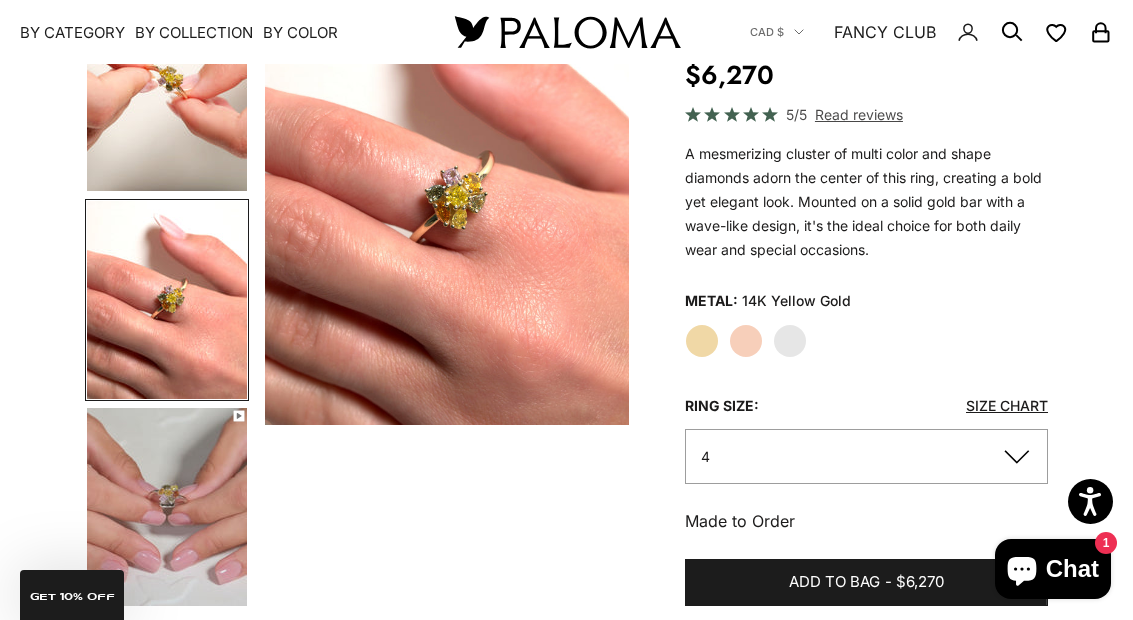 scroll, scrollTop: 304, scrollLeft: 0, axis: vertical 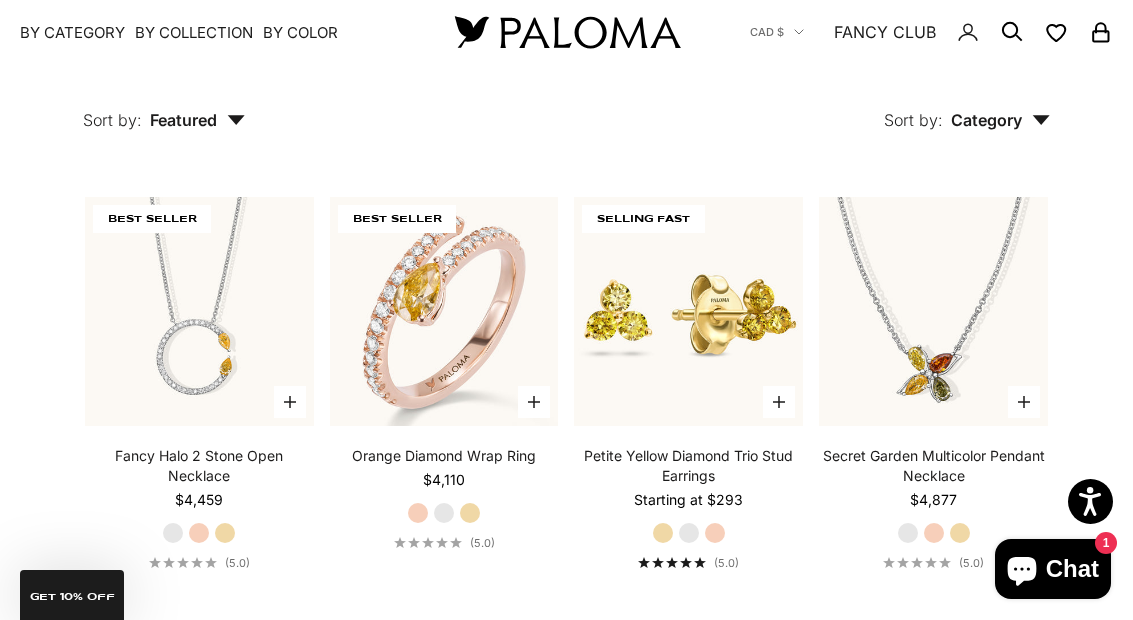 click at bounding box center (444, 312) 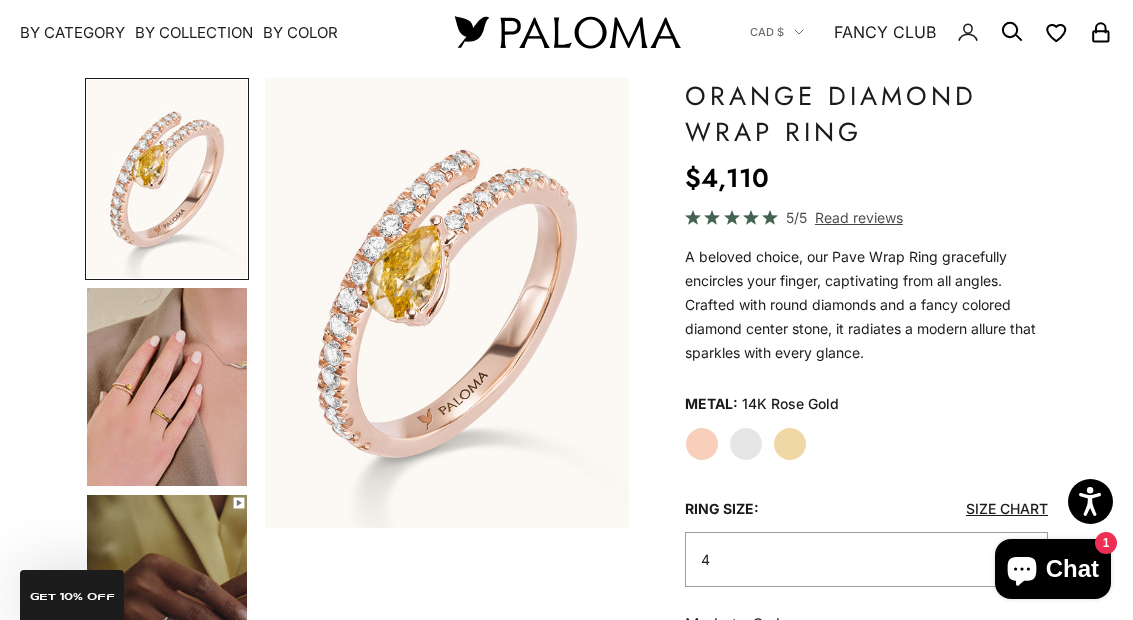 scroll, scrollTop: 122, scrollLeft: 0, axis: vertical 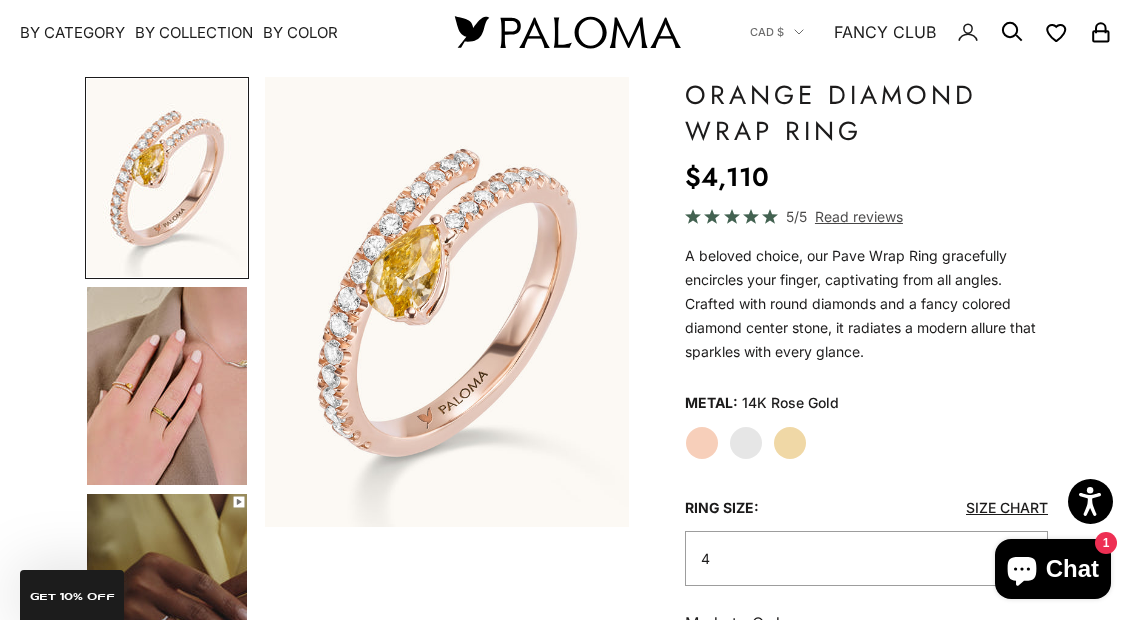 click on "White Gold" 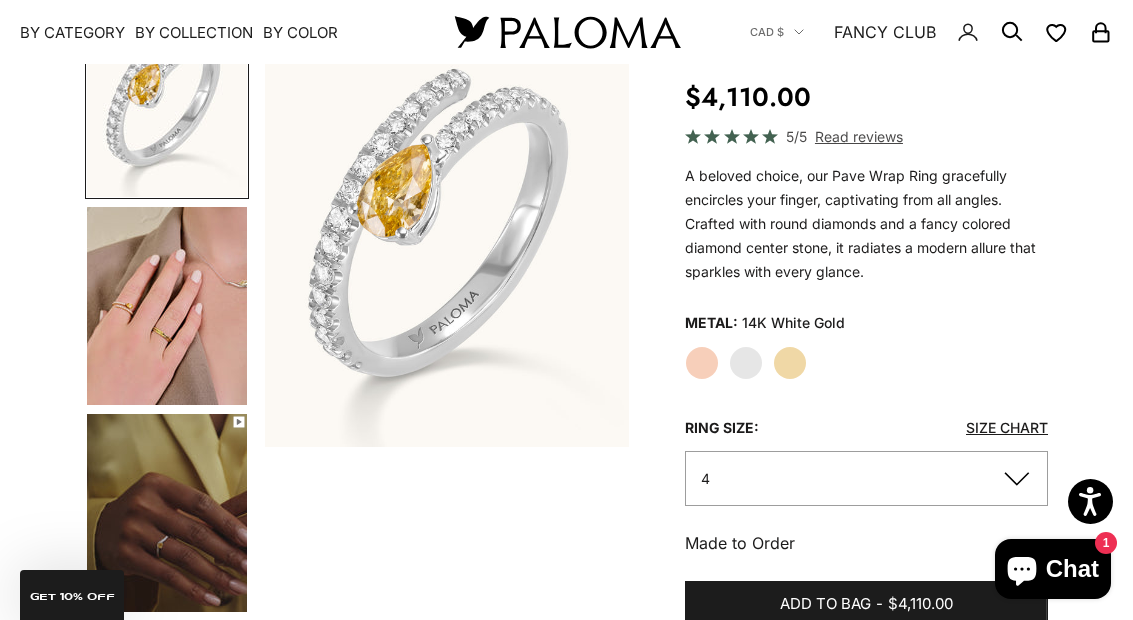 click on "Yellow Gold" 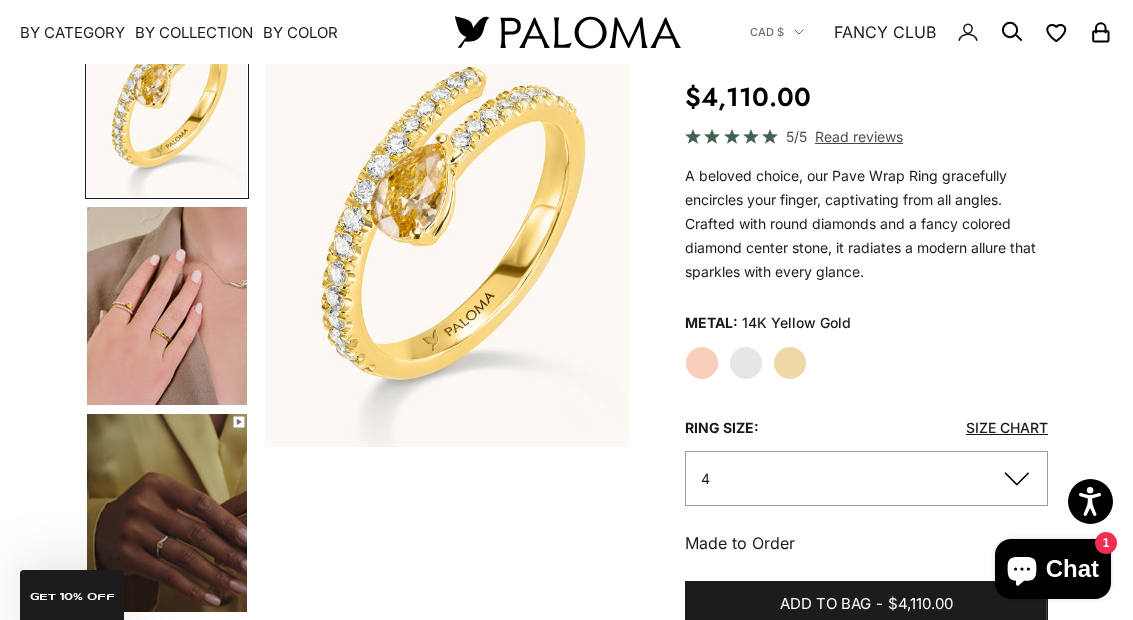 click on "White Gold" 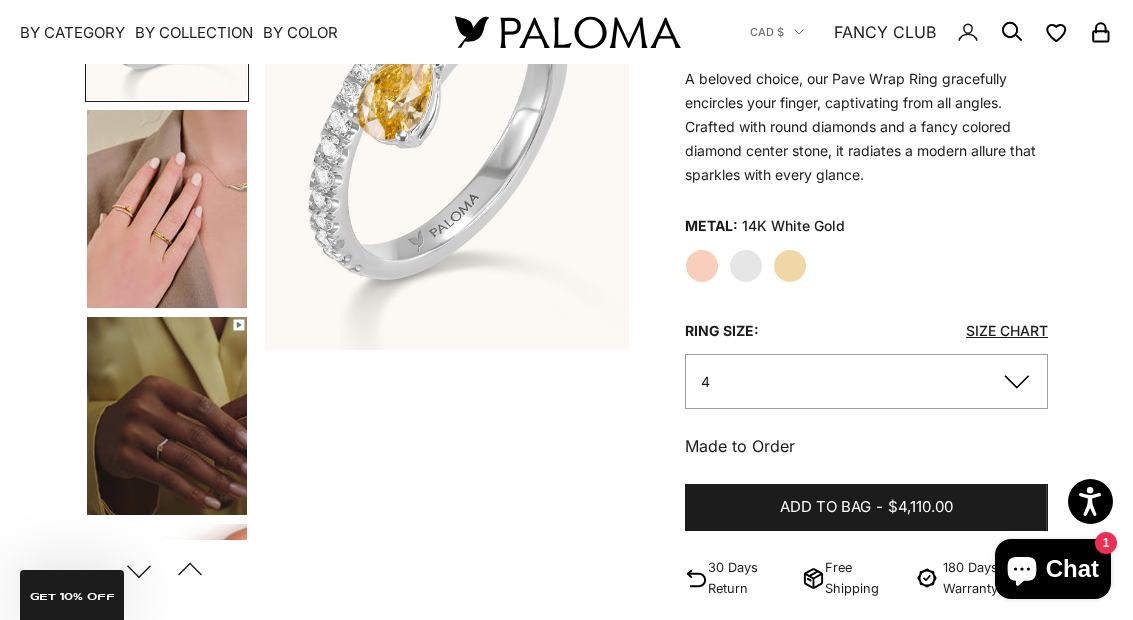 scroll, scrollTop: 276, scrollLeft: 0, axis: vertical 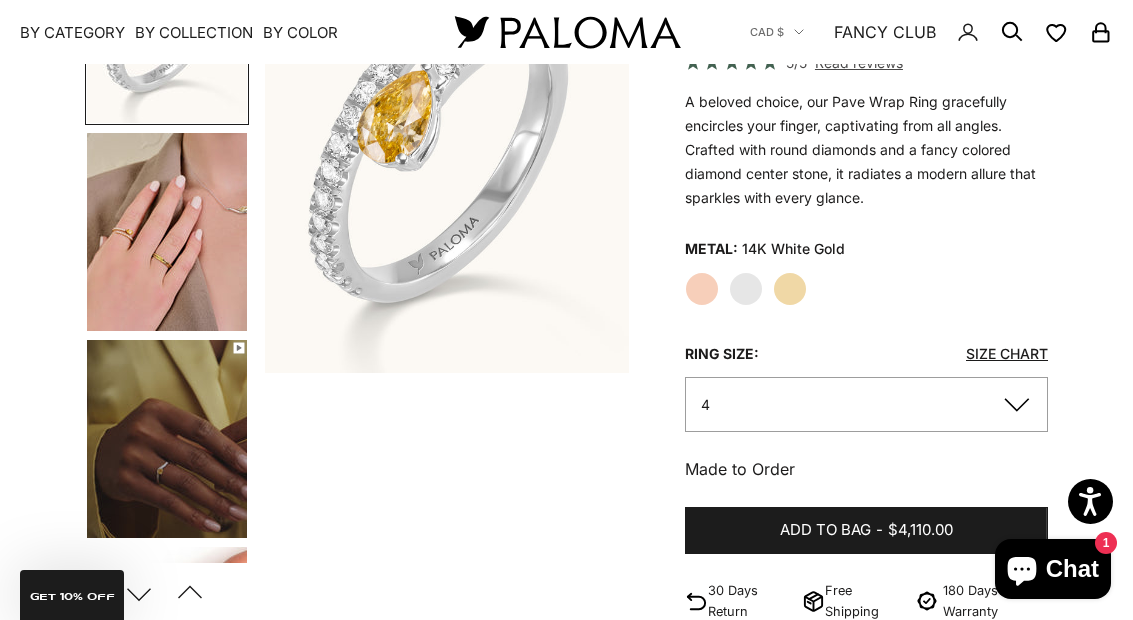 click on "4" 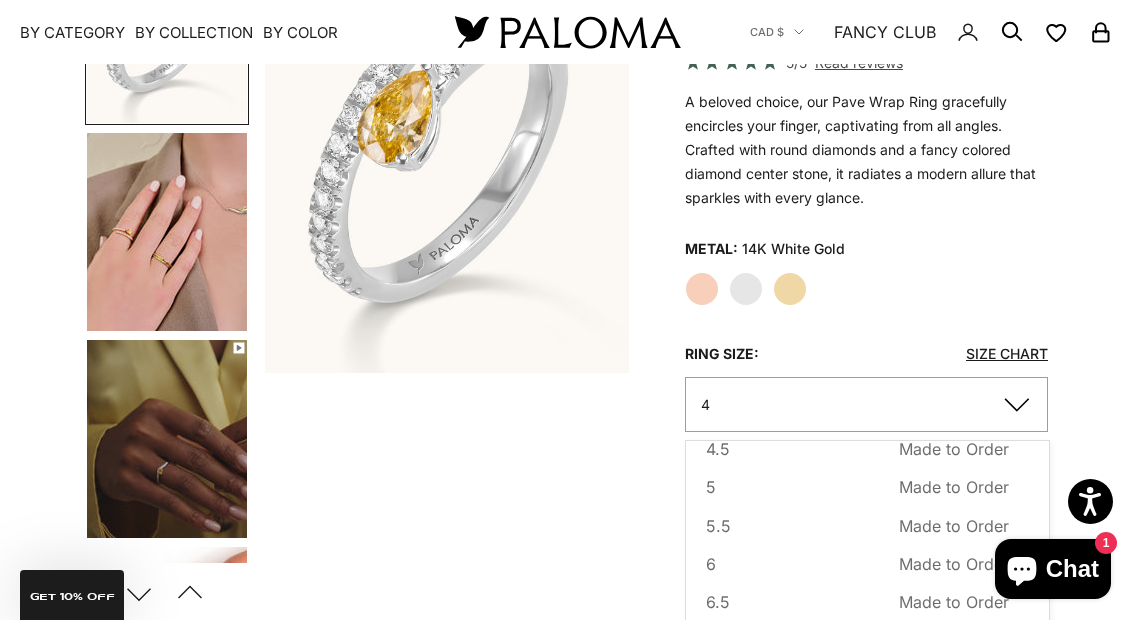 scroll, scrollTop: 66, scrollLeft: 0, axis: vertical 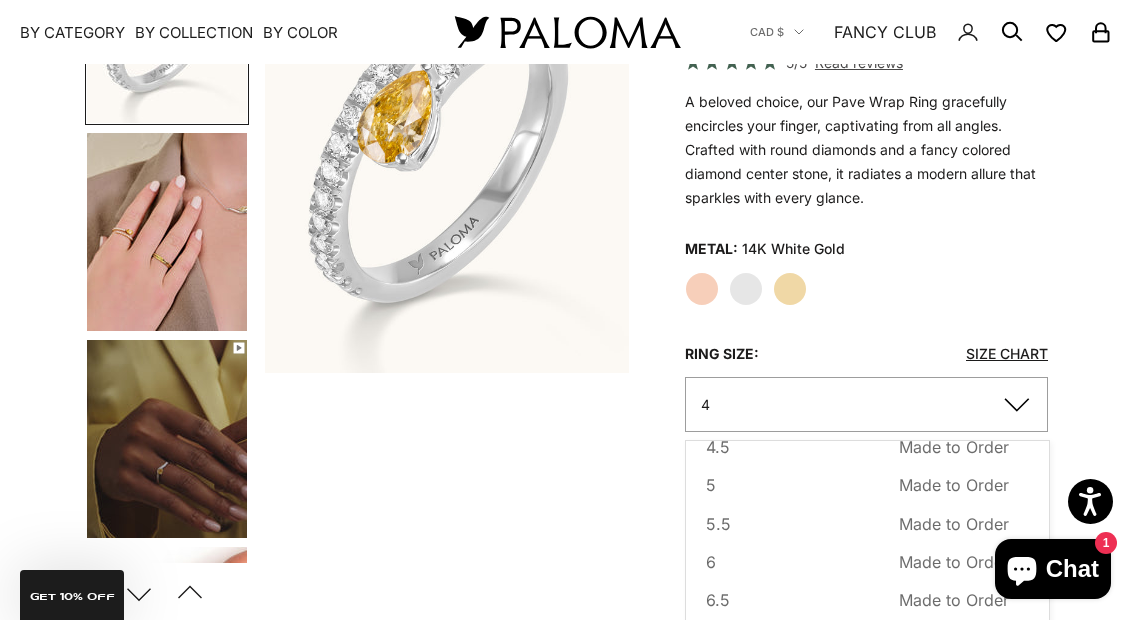 click on "6 Made to Order Sold out" at bounding box center (857, 562) 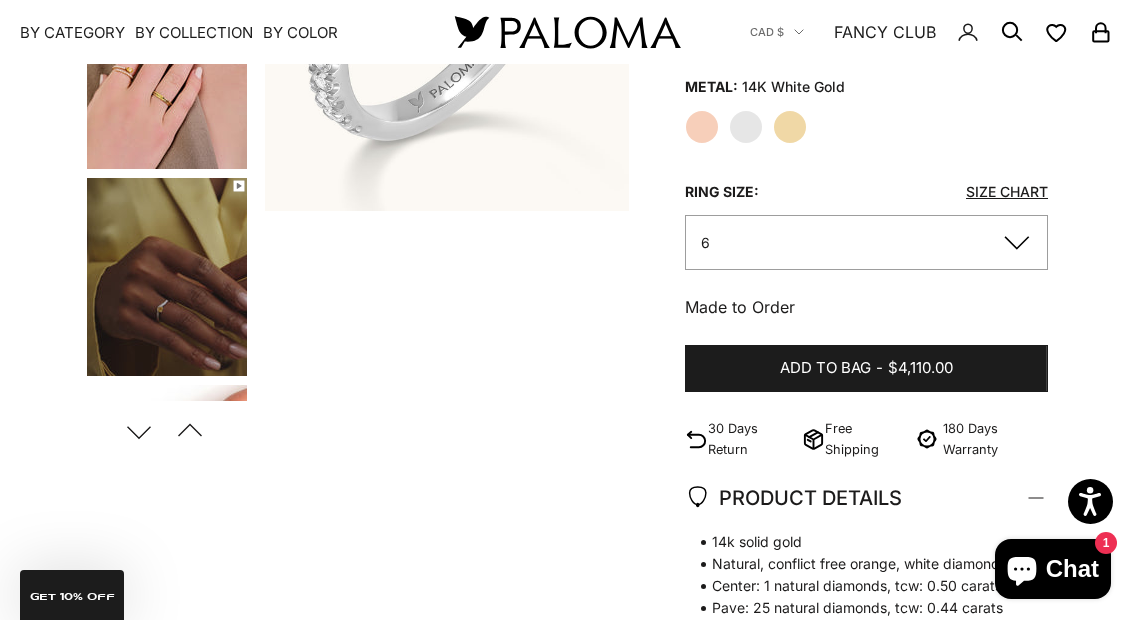 scroll, scrollTop: 490, scrollLeft: 0, axis: vertical 